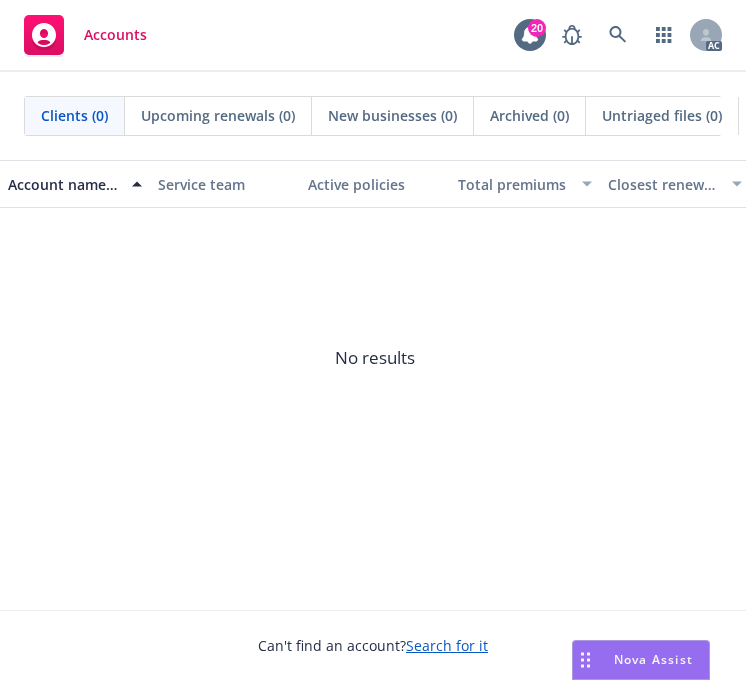 scroll, scrollTop: 0, scrollLeft: 0, axis: both 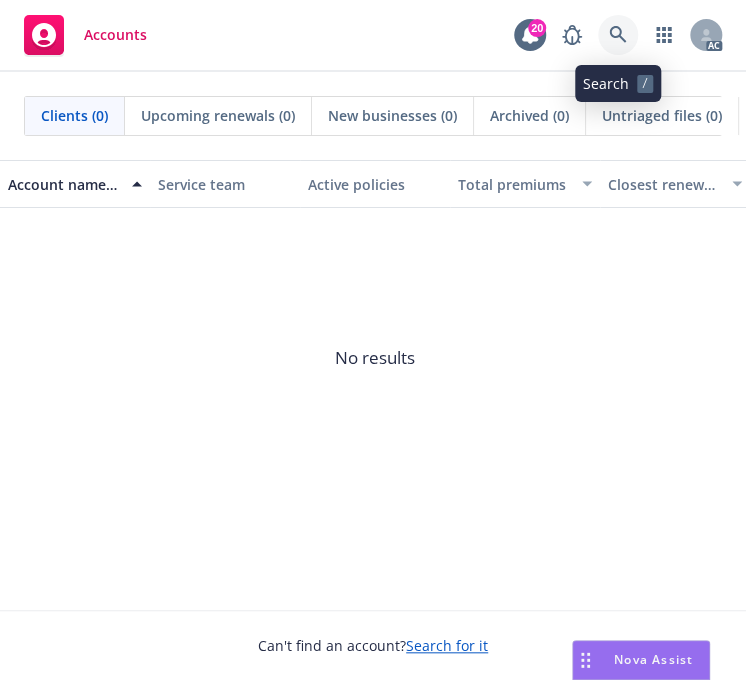 click 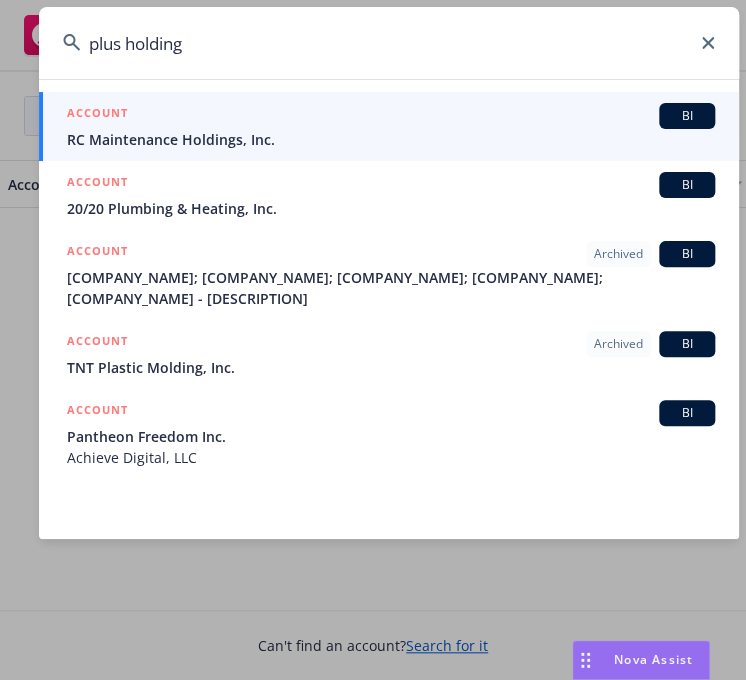 type on "plus holdings" 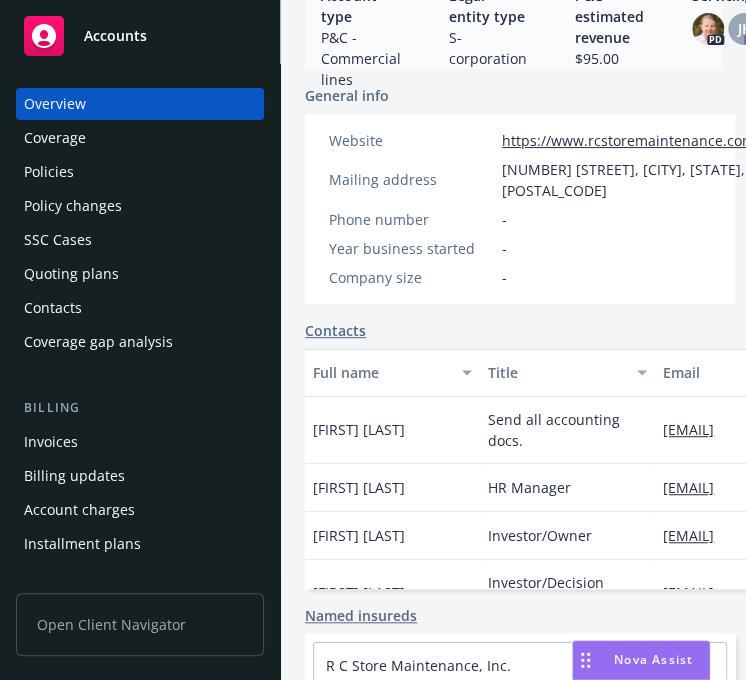 scroll, scrollTop: 538, scrollLeft: 0, axis: vertical 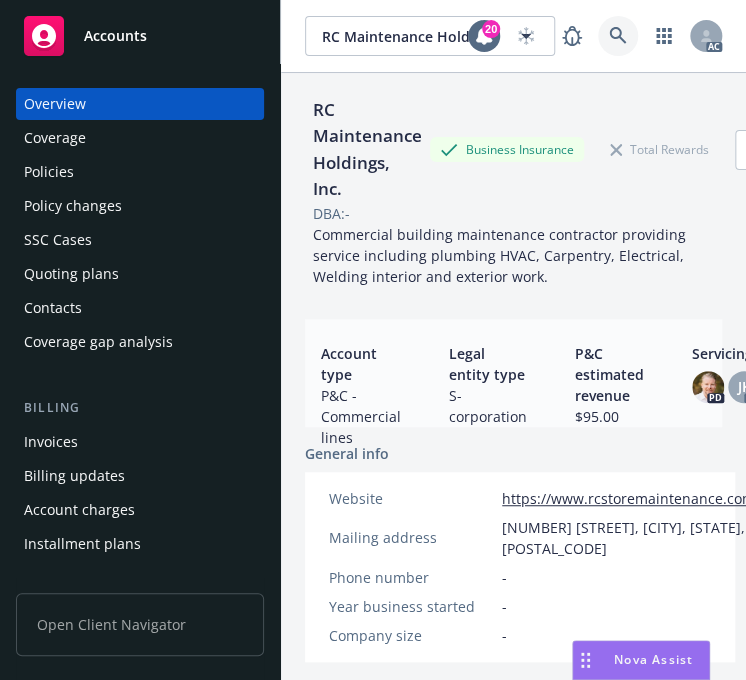 click 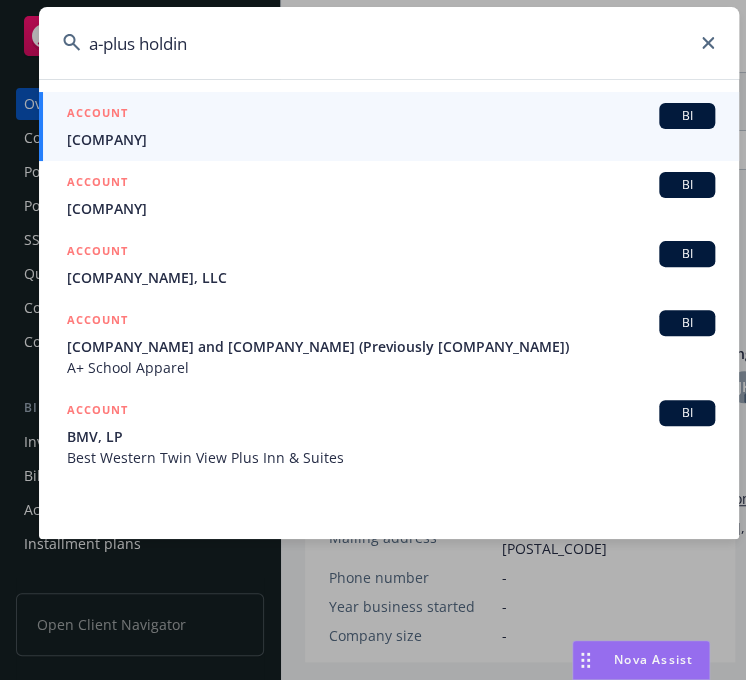 type on "[COMPANY]" 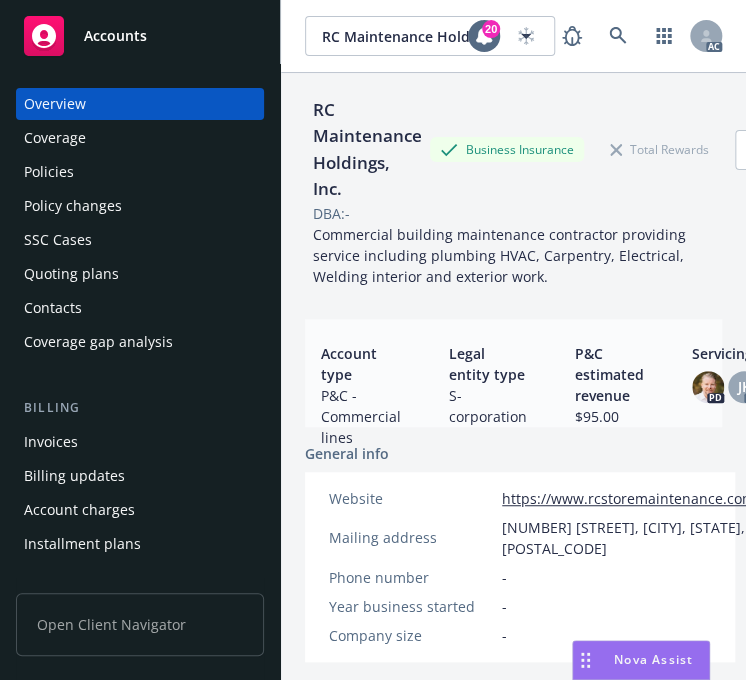 scroll, scrollTop: 96, scrollLeft: 0, axis: vertical 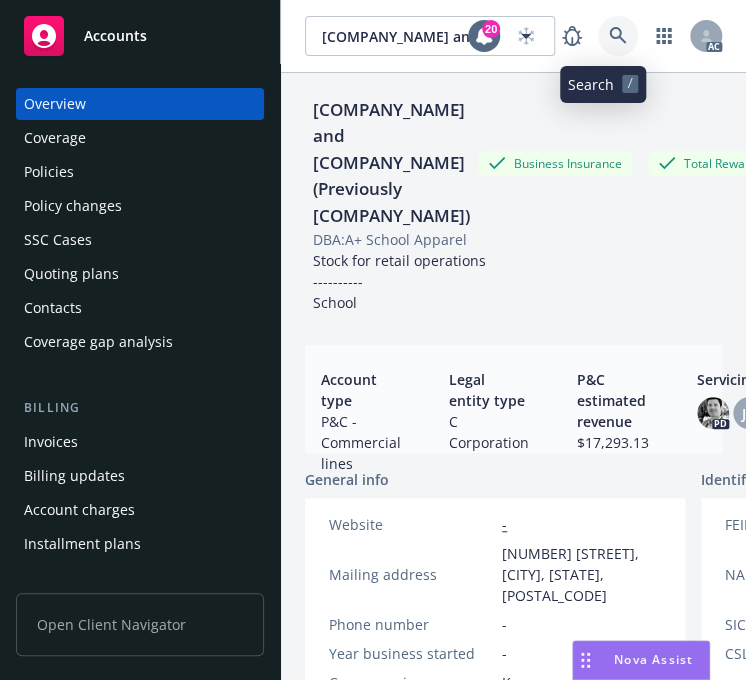click 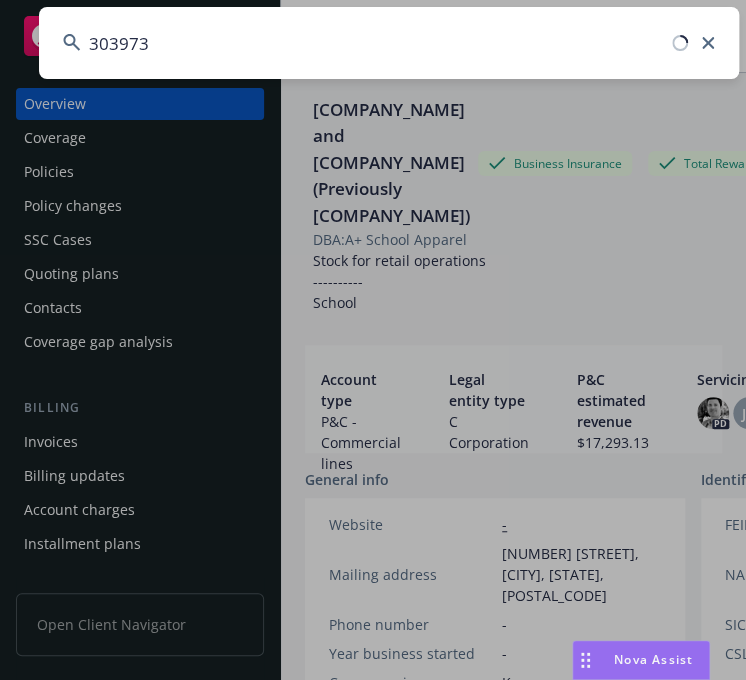 type on "[POLICY_NUMBER]" 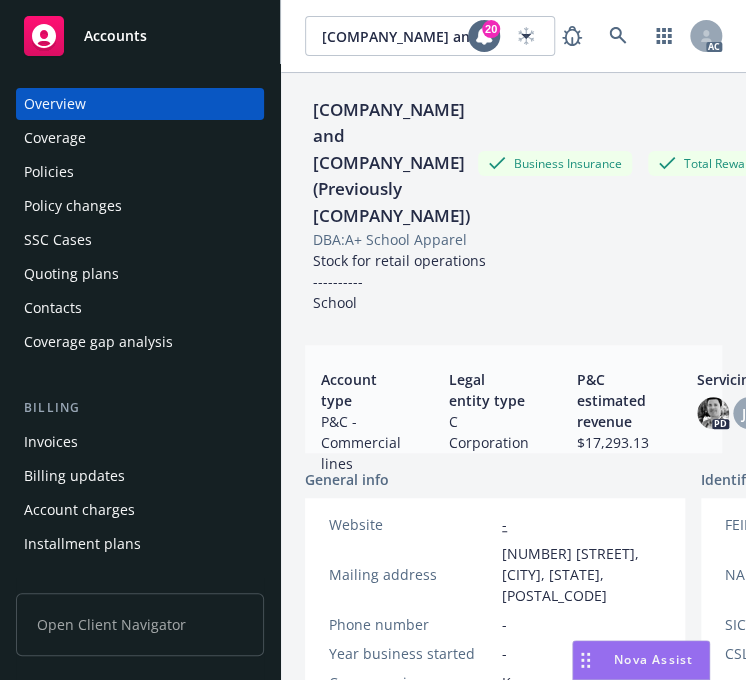 scroll, scrollTop: 0, scrollLeft: 0, axis: both 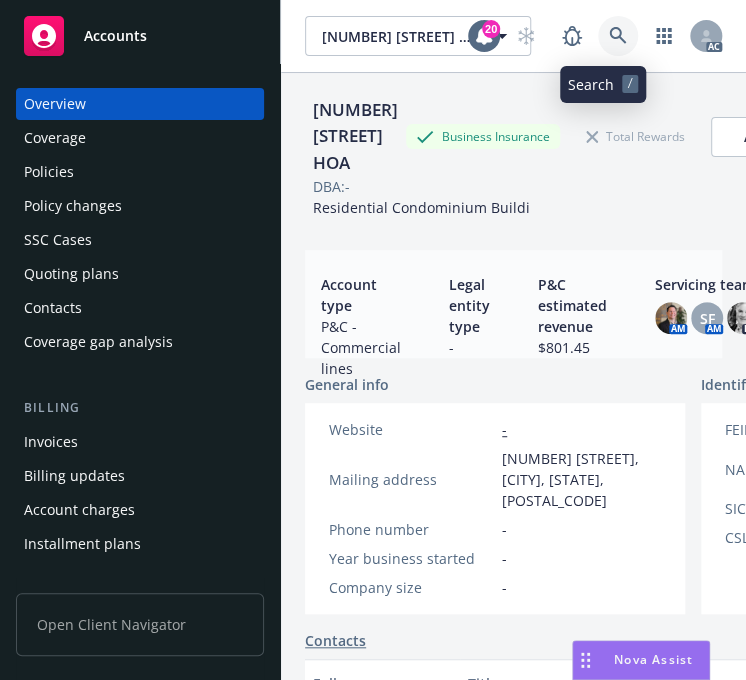 click 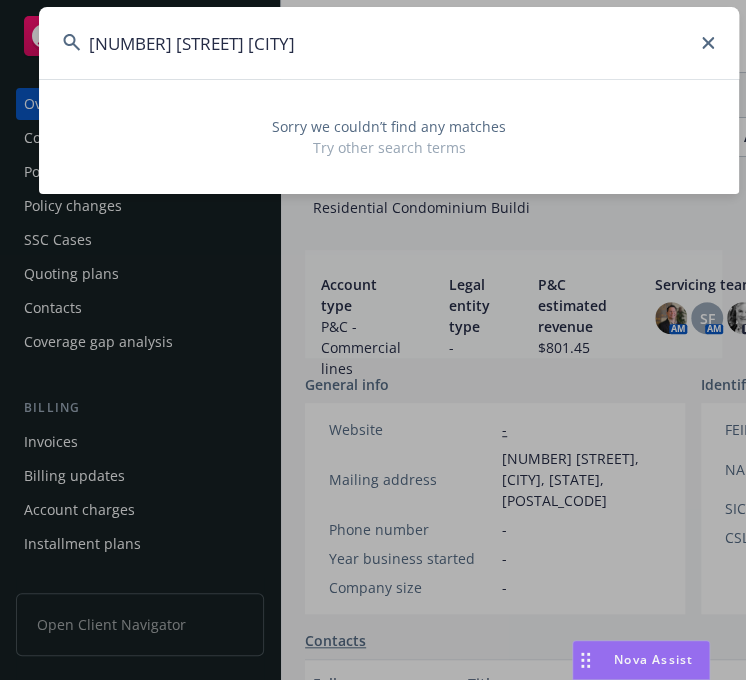 drag, startPoint x: 477, startPoint y: 43, endPoint x: -269, endPoint y: -14, distance: 748.17444 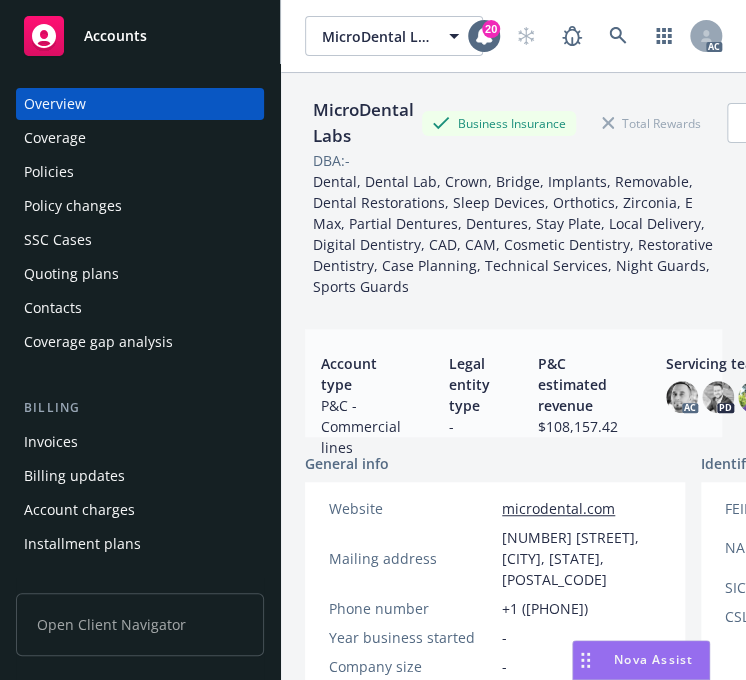 click on "Policies" at bounding box center (49, 172) 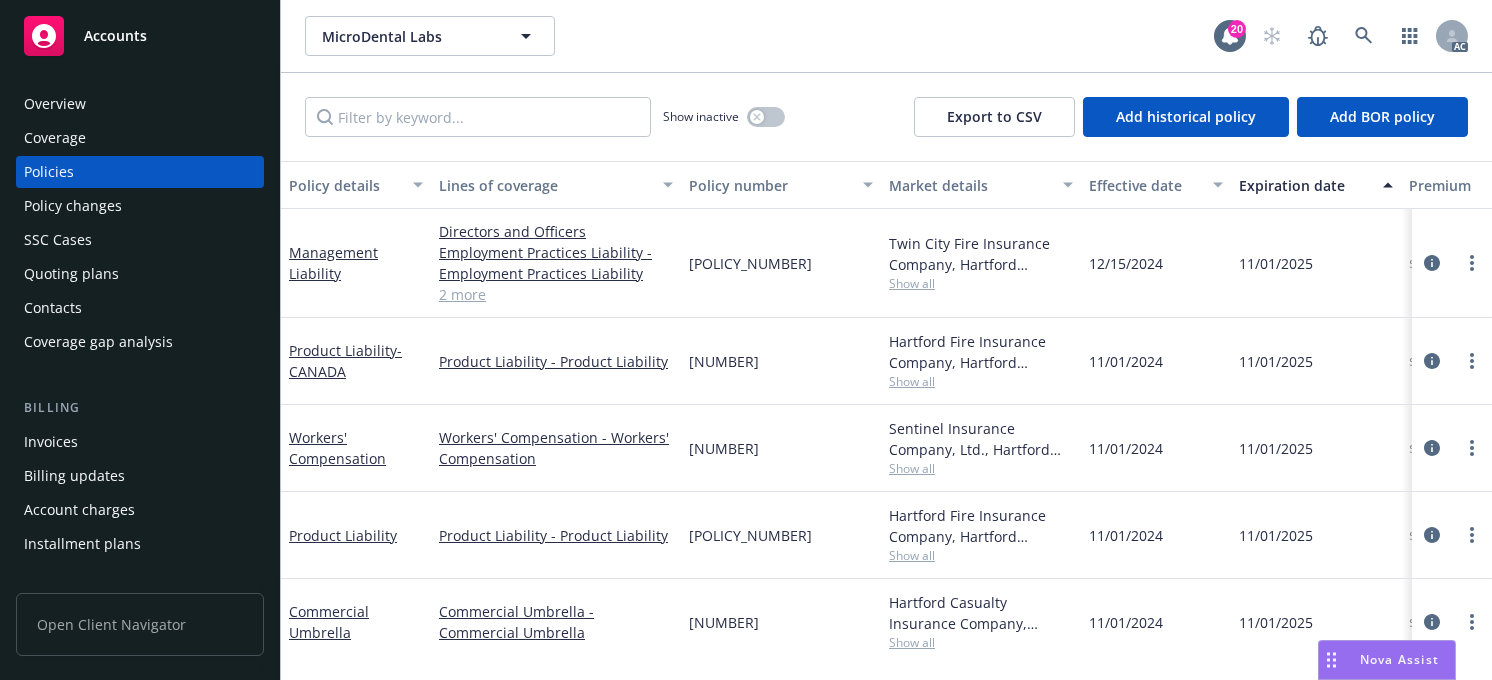 click on "Effective date" at bounding box center [1145, 185] 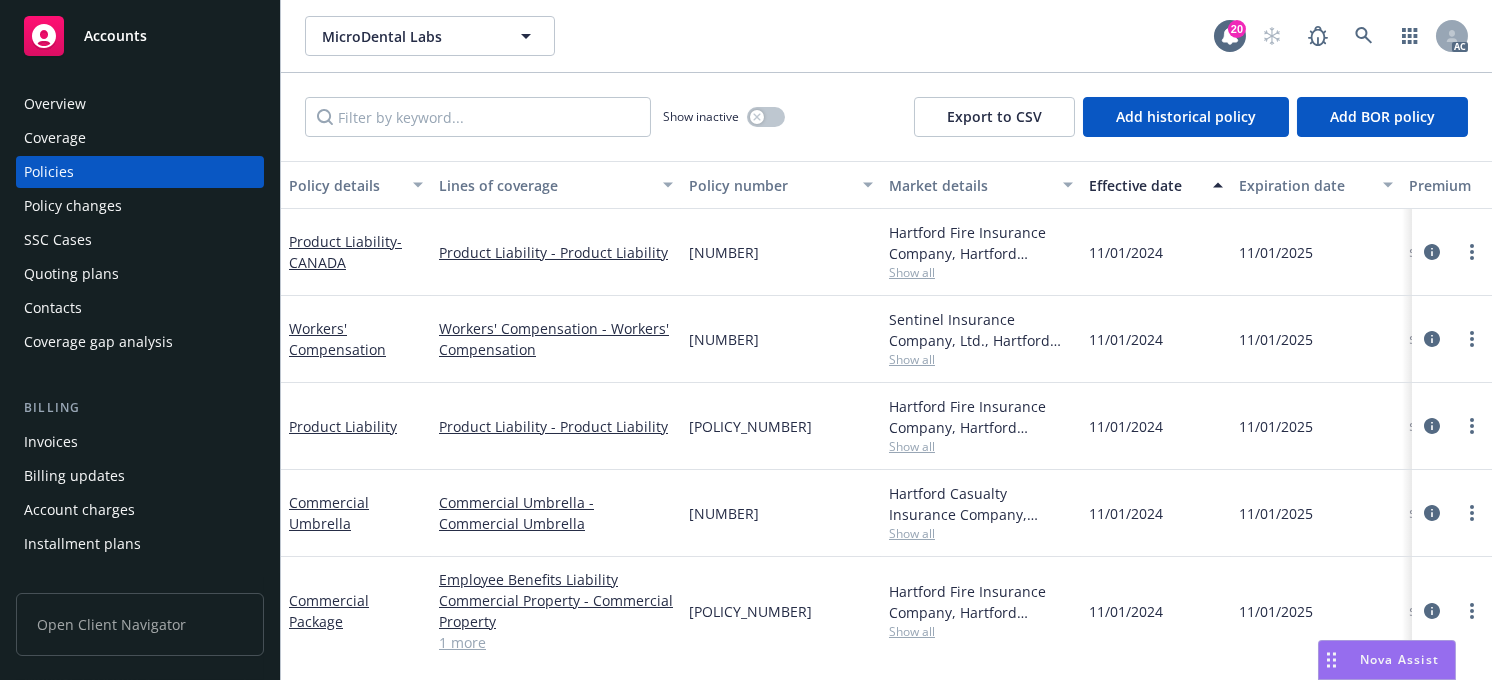 click on "Effective date" at bounding box center (1145, 185) 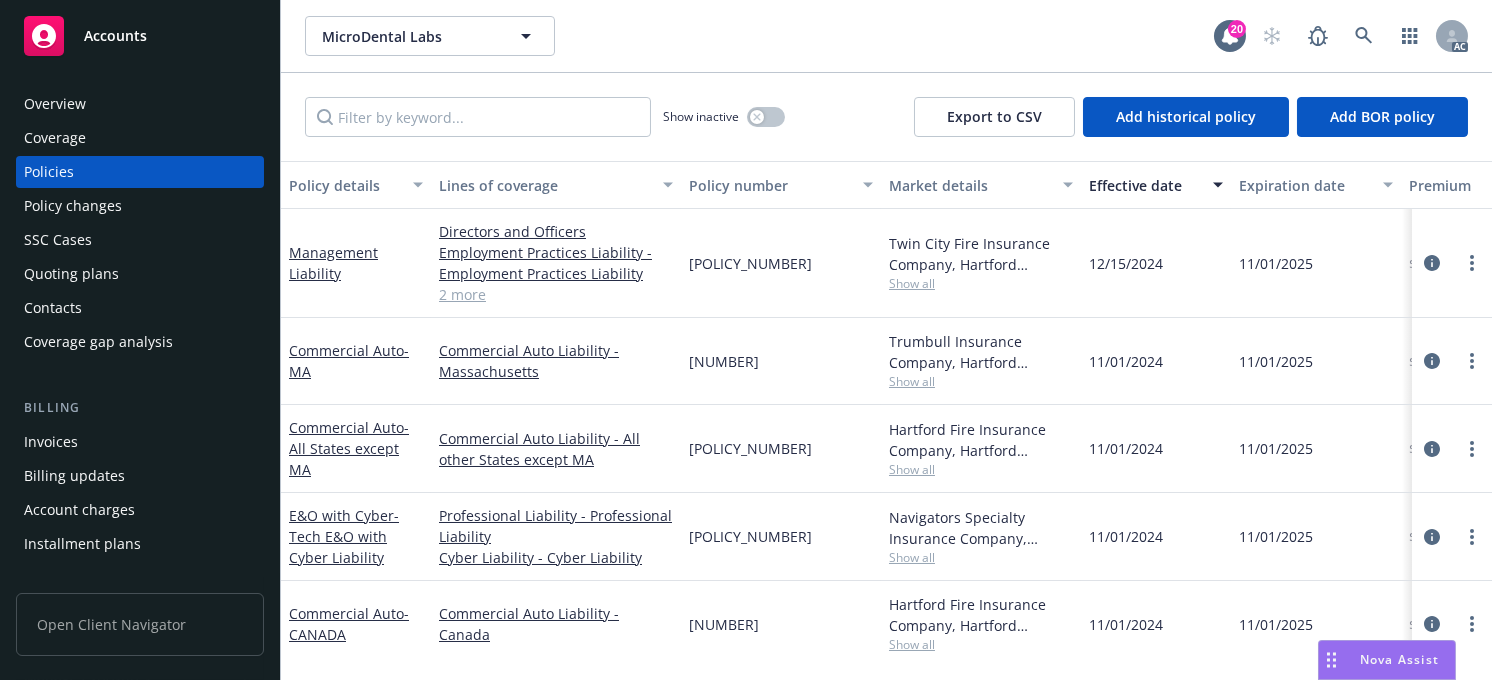 click on "Effective date" at bounding box center [1145, 185] 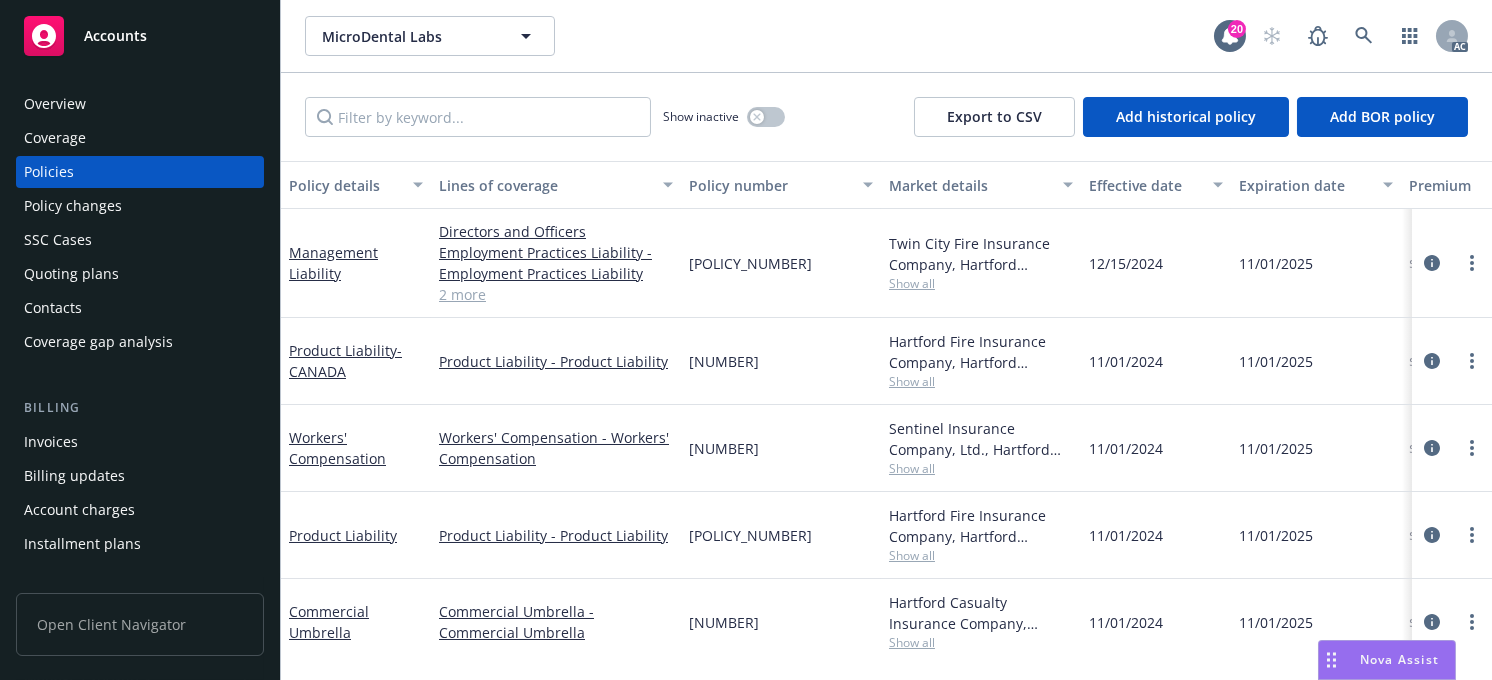 drag, startPoint x: 1116, startPoint y: 179, endPoint x: 1151, endPoint y: 179, distance: 35 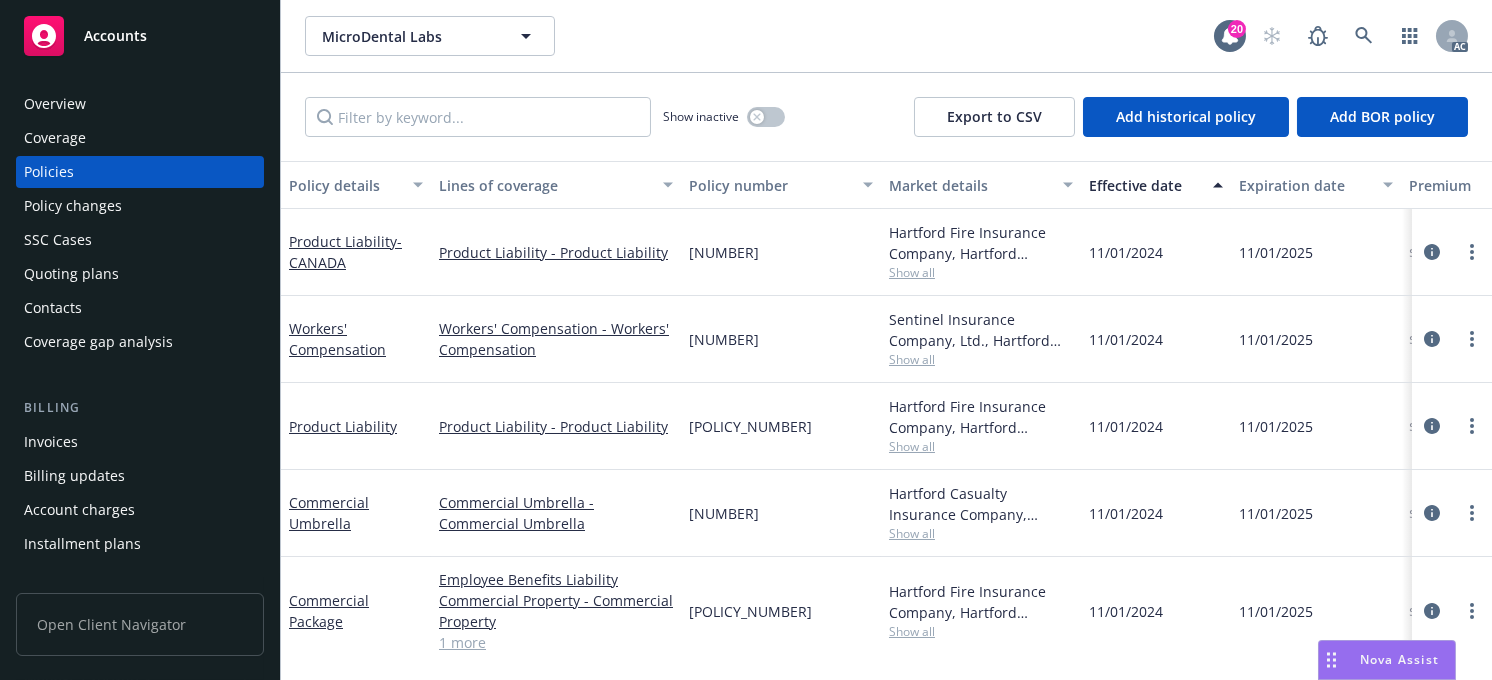 type 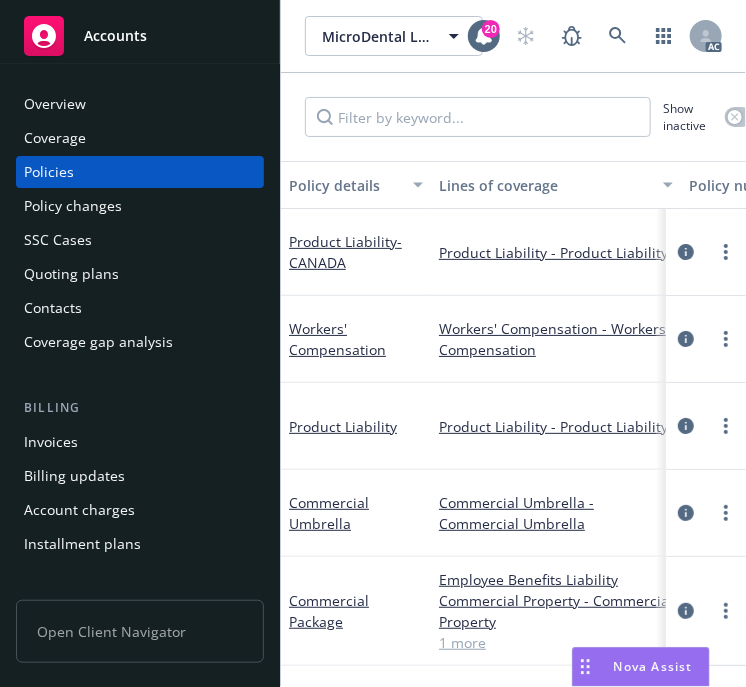 drag, startPoint x: 59, startPoint y: 101, endPoint x: 109, endPoint y: 115, distance: 51.92302 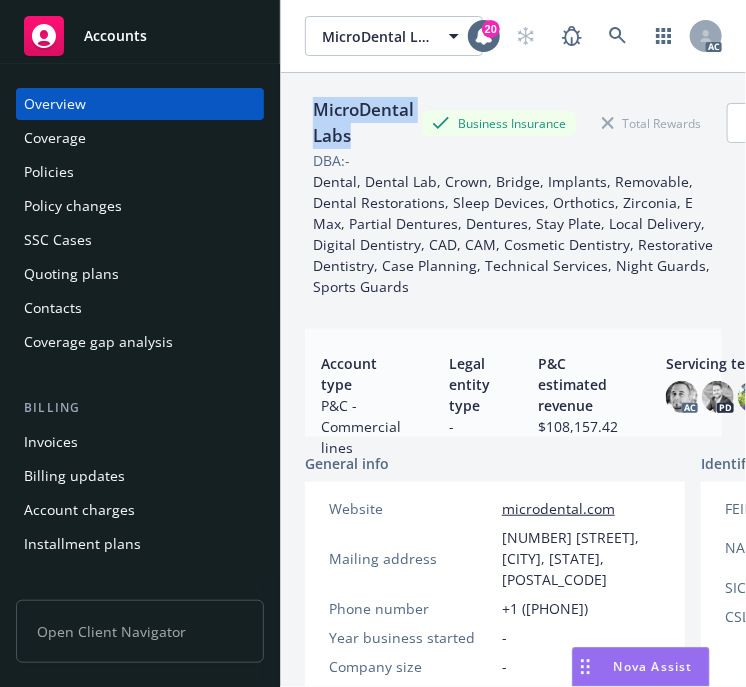 drag, startPoint x: 356, startPoint y: 135, endPoint x: 291, endPoint y: 104, distance: 72.013885 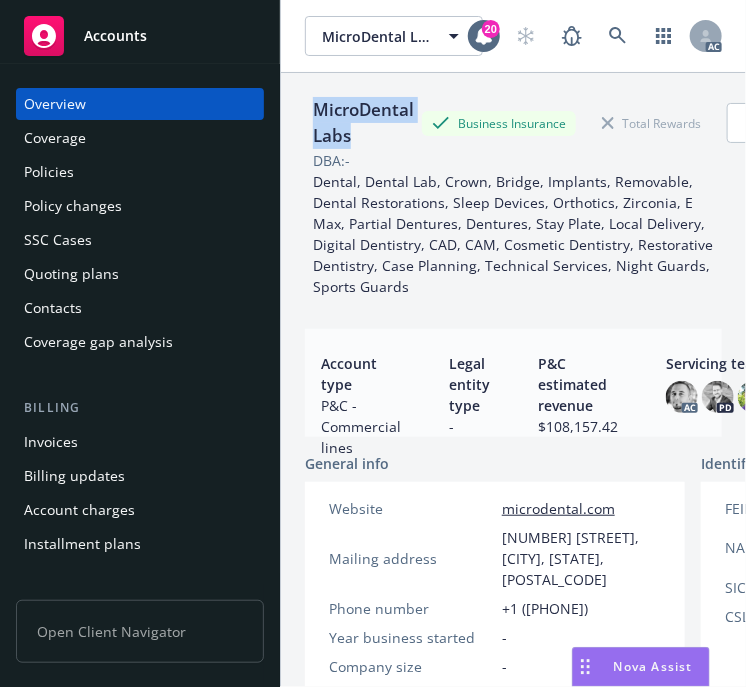 click on "[COMPANY]   [PRODUCT]   Total Rewards Actions DBA:  - [PRODUCT], [PRODUCT], [PRODUCT], [PRODUCT], [PRODUCT], [PRODUCT], [PRODUCT], [PRODUCT], [PRODUCT], [PRODUCT], [PRODUCT], [PRODUCT], [PRODUCT], [PRODUCT], [PRODUCT], [PRODUCT], [PRODUCT], [PRODUCT], [PRODUCT] Account type P&C - Commercial lines Legal entity type - P&C estimated revenue [CURRENCY] Servicing team AC PD AM MM AM General info Website [URL] Phone number [PHONE] Year business started - Company size - Identifiers FEIN - NAICS [NUMBER] - [PRODUCT] SIC code - CSLB - Contacts Full name Title Email Phone number Key contact [FIRST] [LAST] CFO [EMAIL] - Yes [FIRST] [LAST] Assistant Acct. Mngr [EMAIL] [PHONE] No No - No -" at bounding box center (513, 416) 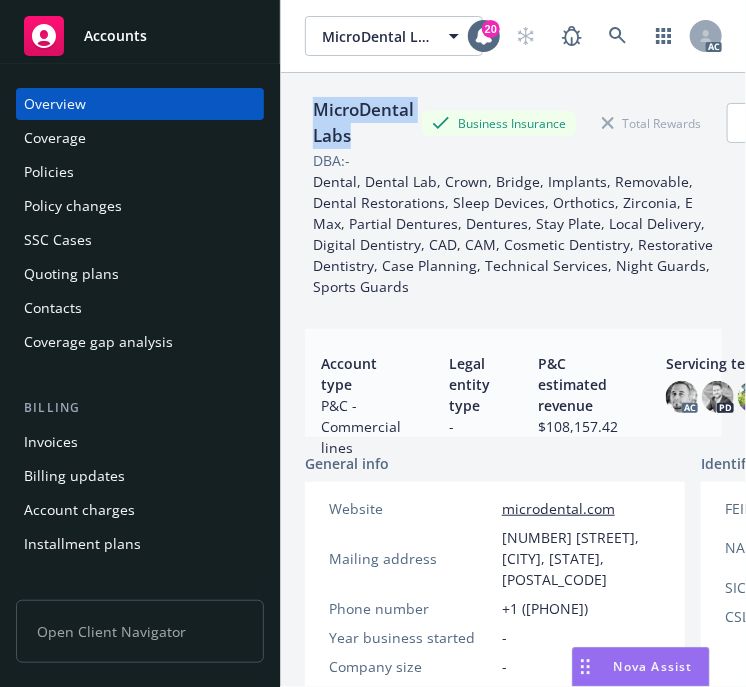 copy on "MicroDental Labs" 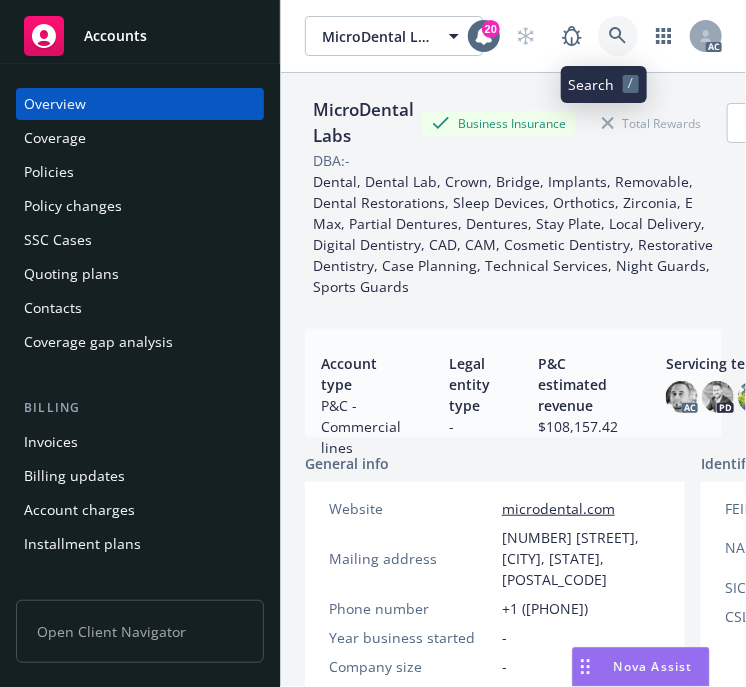 click 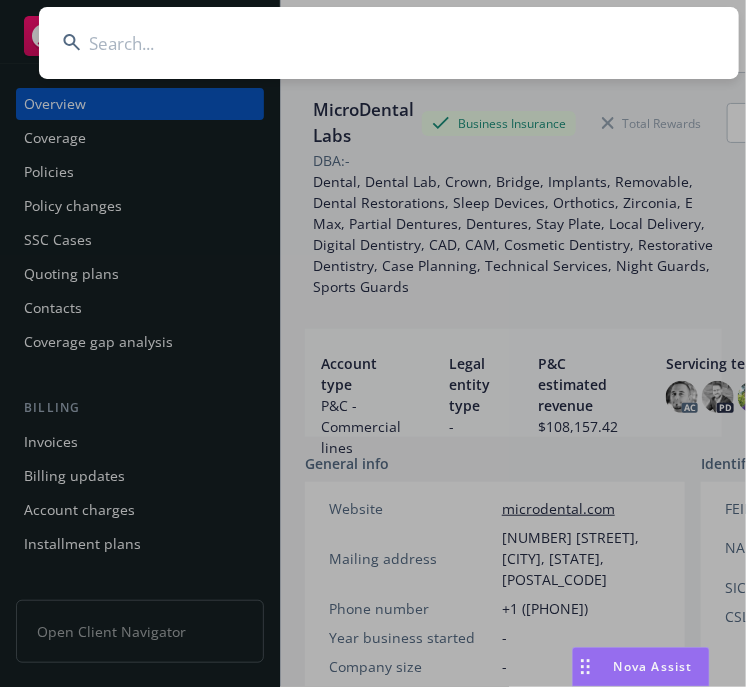 type on "[COMPANY]" 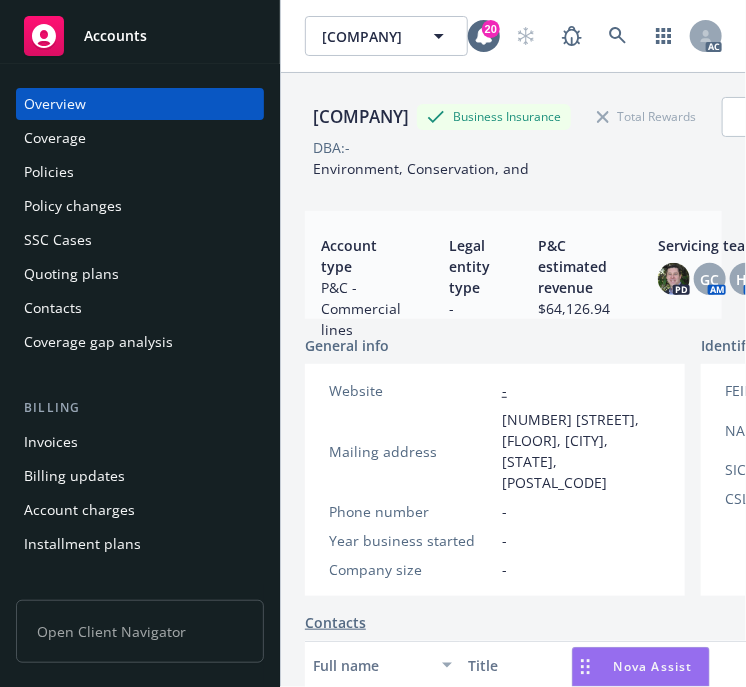 click on "Policies" at bounding box center (49, 172) 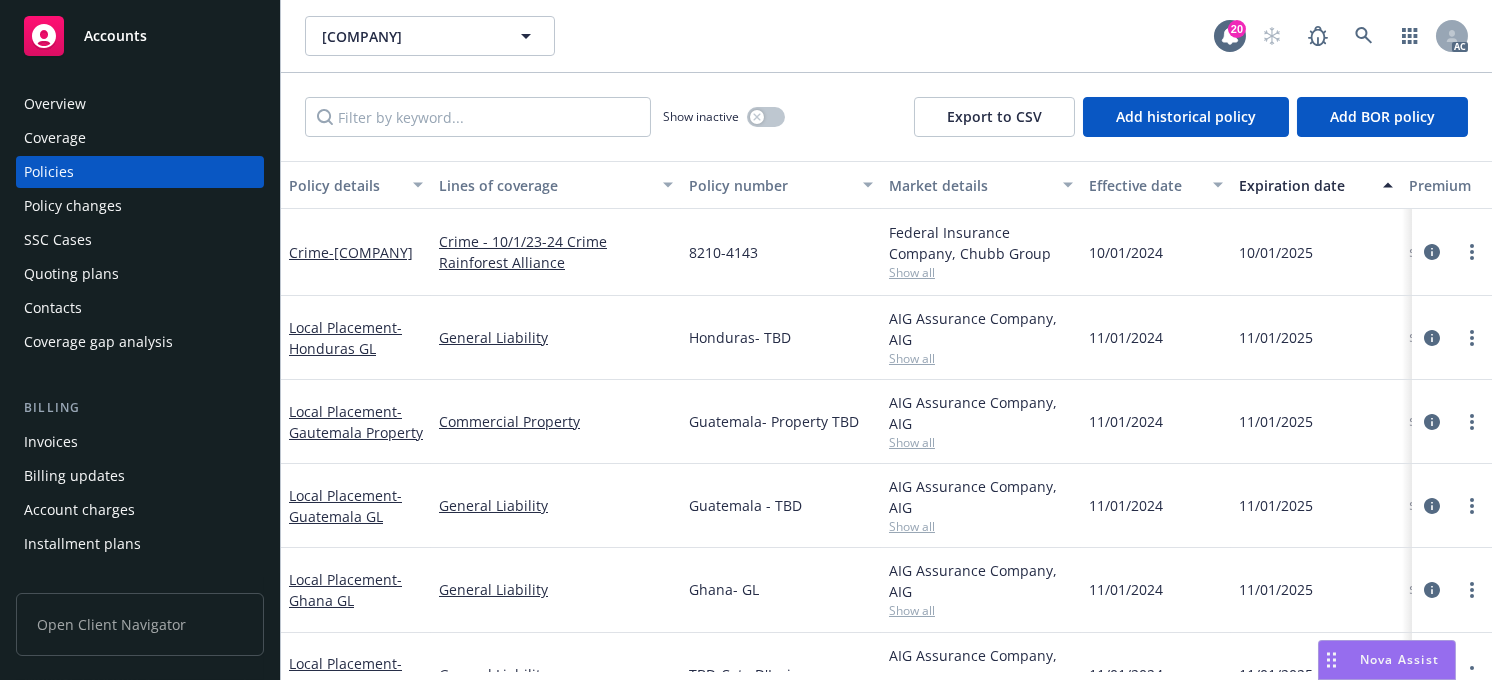 click on "Effective date" at bounding box center (1145, 185) 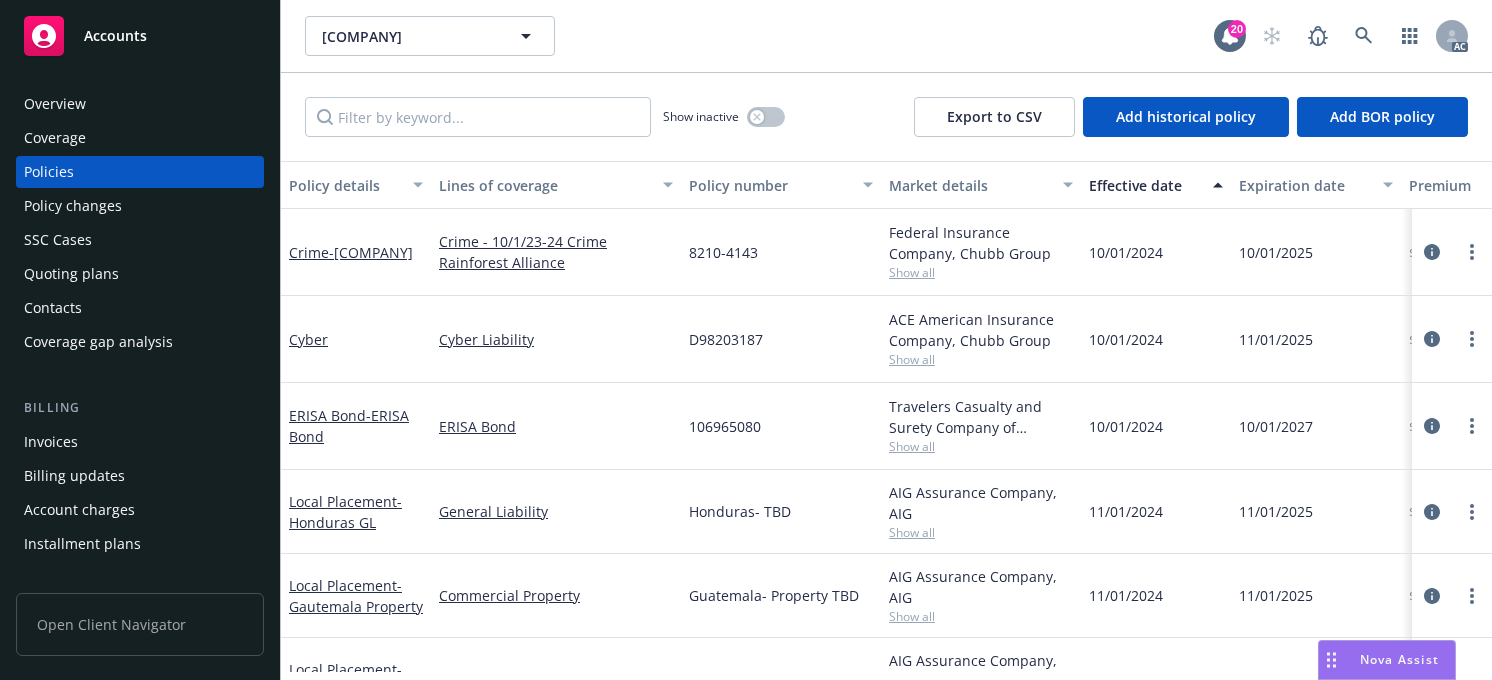 click on "Effective date" at bounding box center (1145, 185) 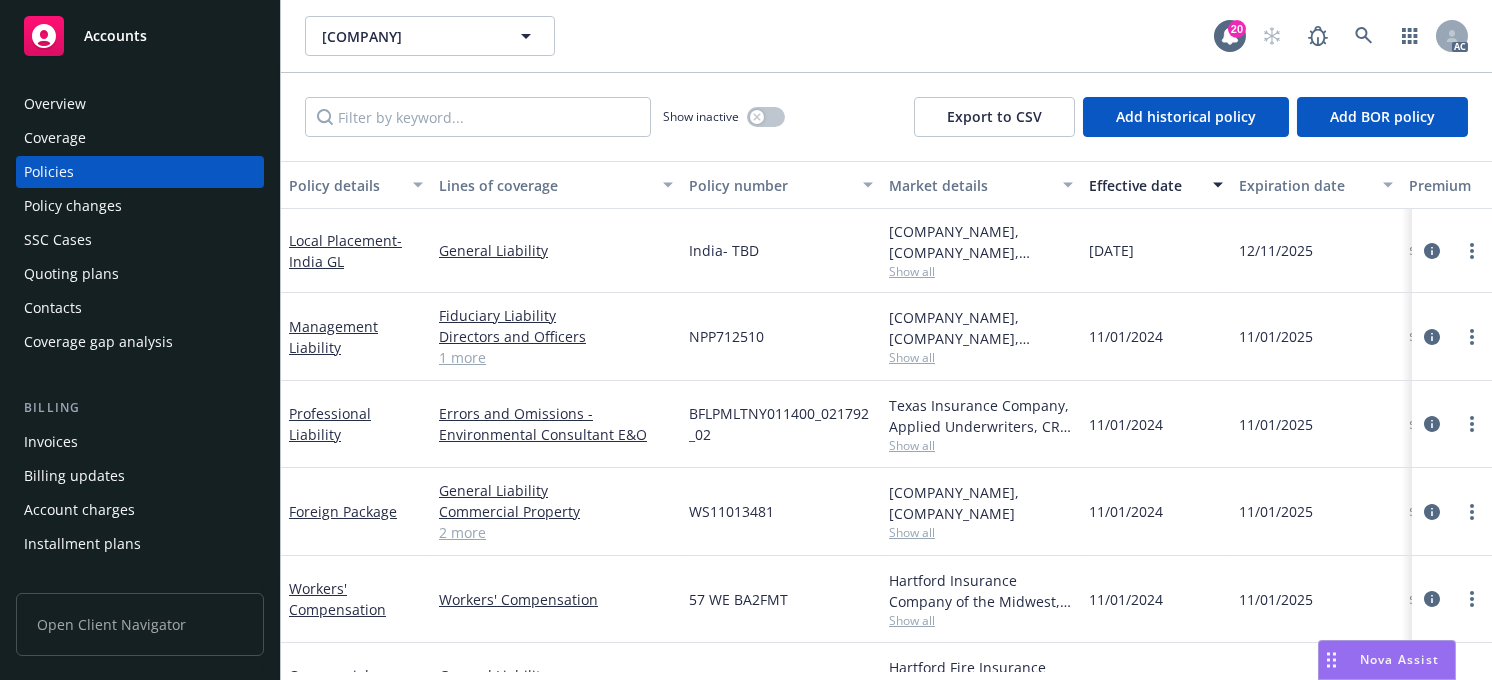 click on "Effective date" at bounding box center [1145, 185] 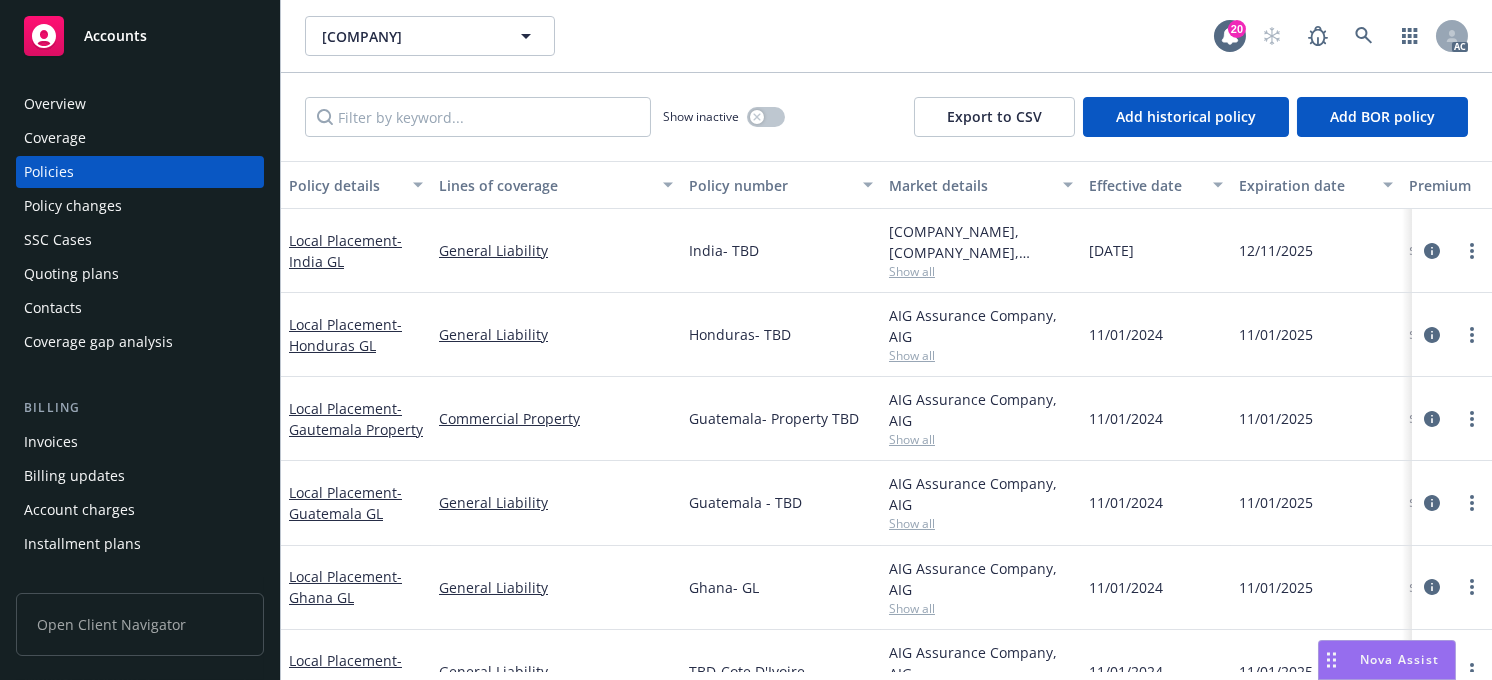 click on "Effective date" at bounding box center (1145, 185) 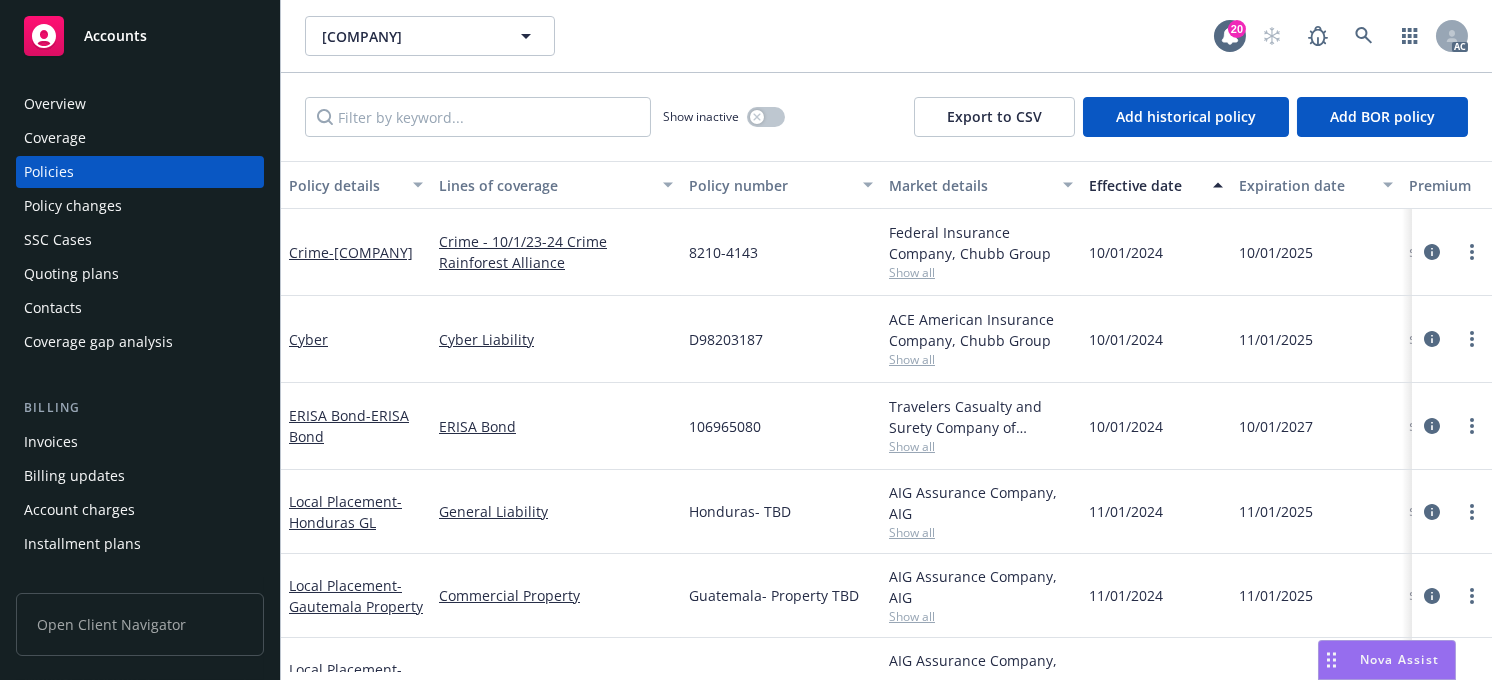 click on "Policy number" at bounding box center (770, 185) 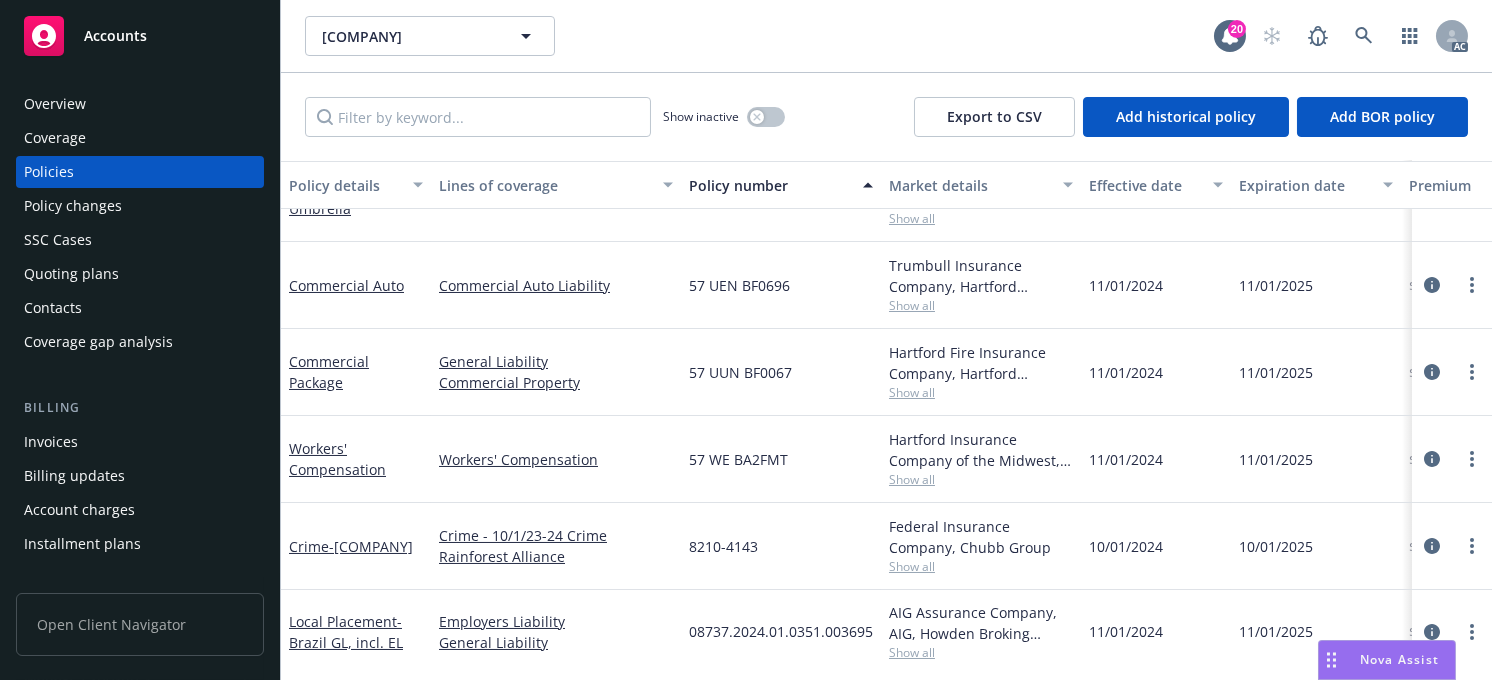scroll, scrollTop: 1016, scrollLeft: 0, axis: vertical 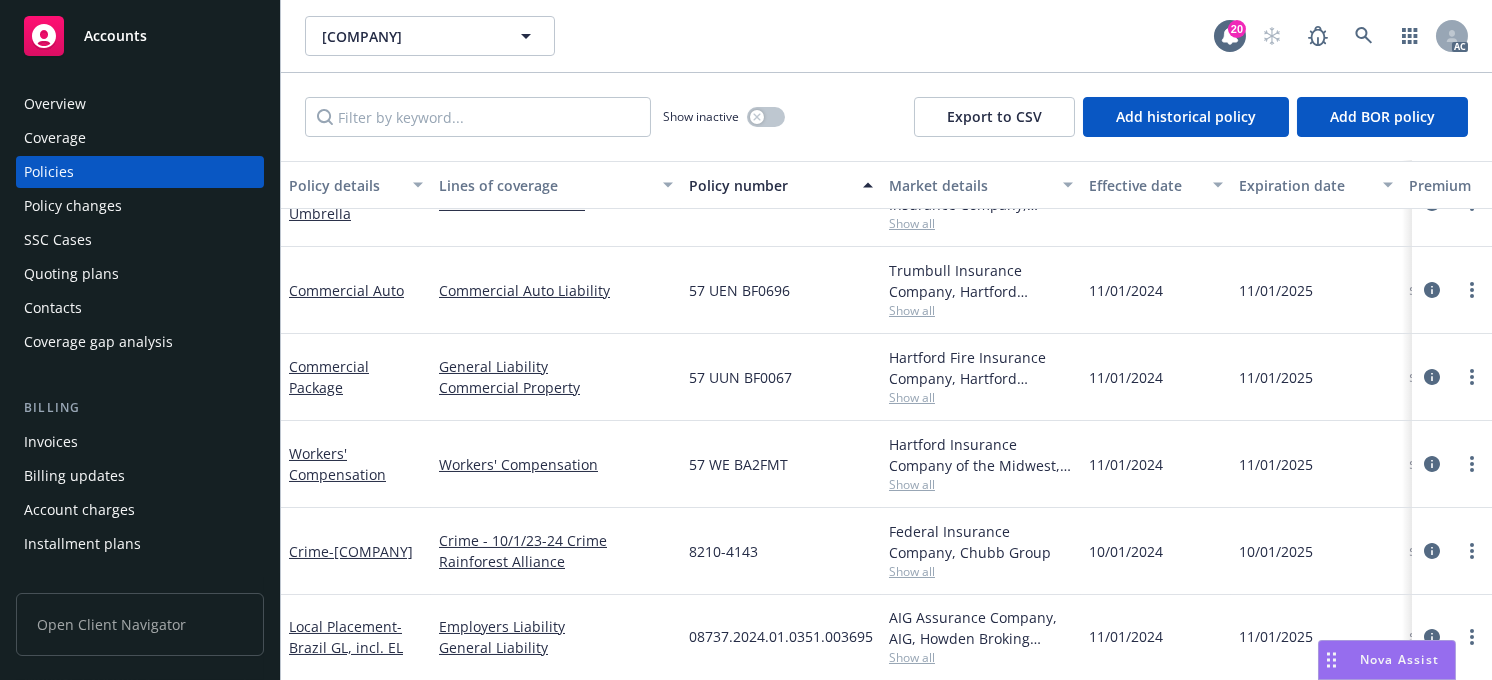 type 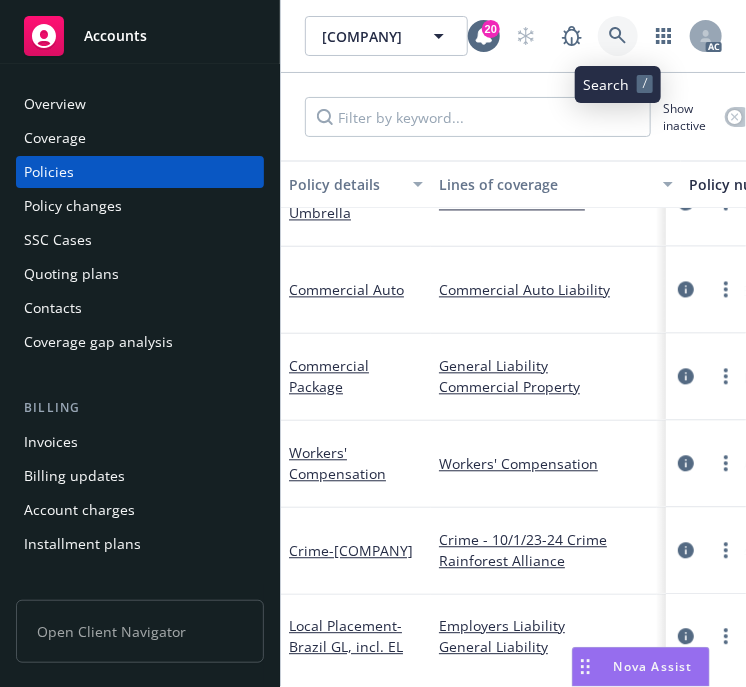 click at bounding box center [618, 36] 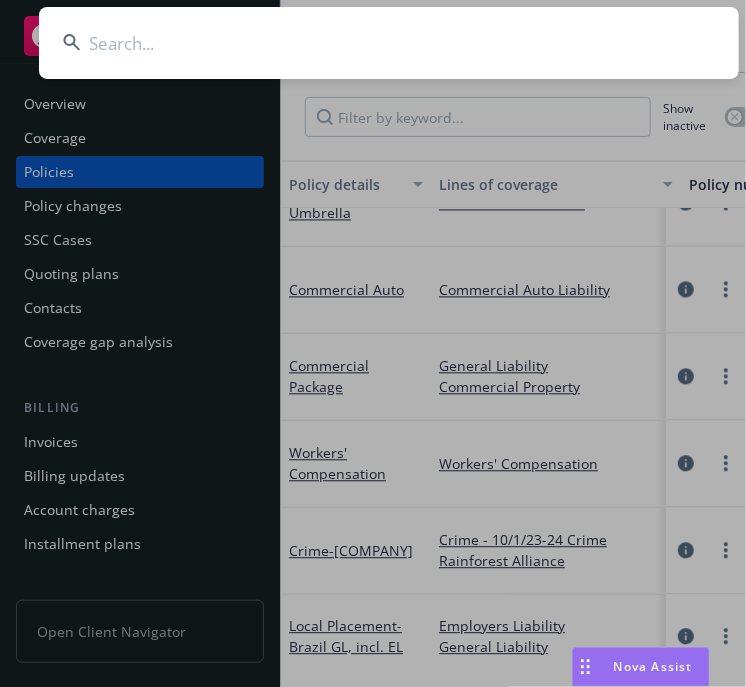 type on "xAd, Inc." 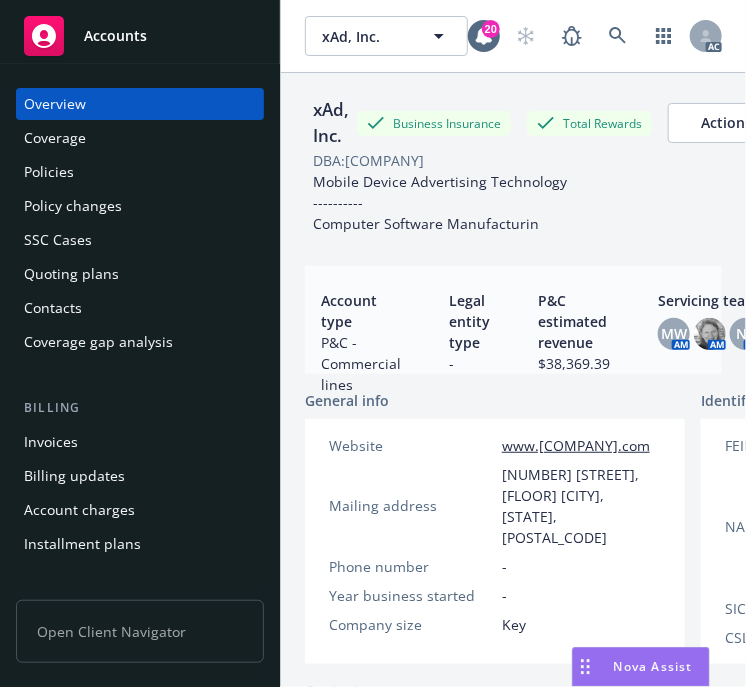 click on "Policies" at bounding box center (49, 172) 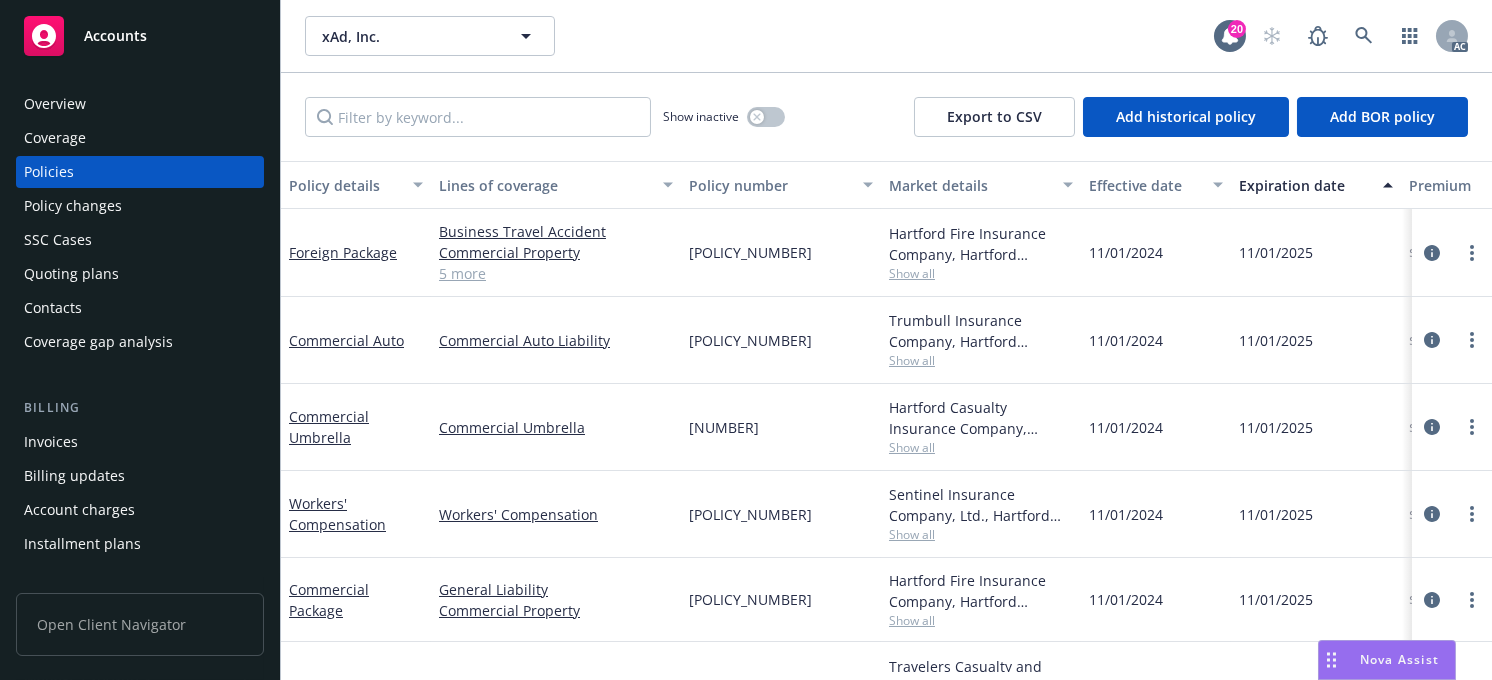 click on "Policy number" at bounding box center [770, 185] 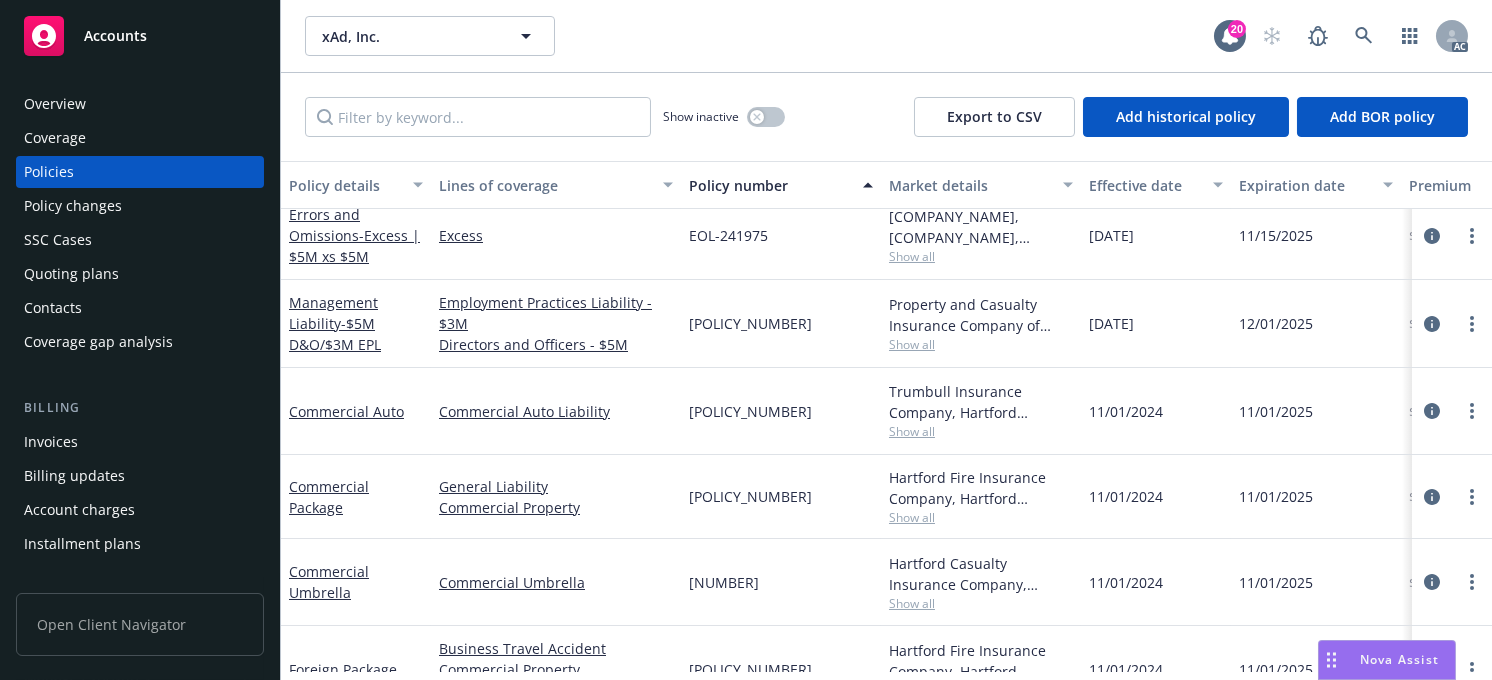 scroll, scrollTop: 177, scrollLeft: 0, axis: vertical 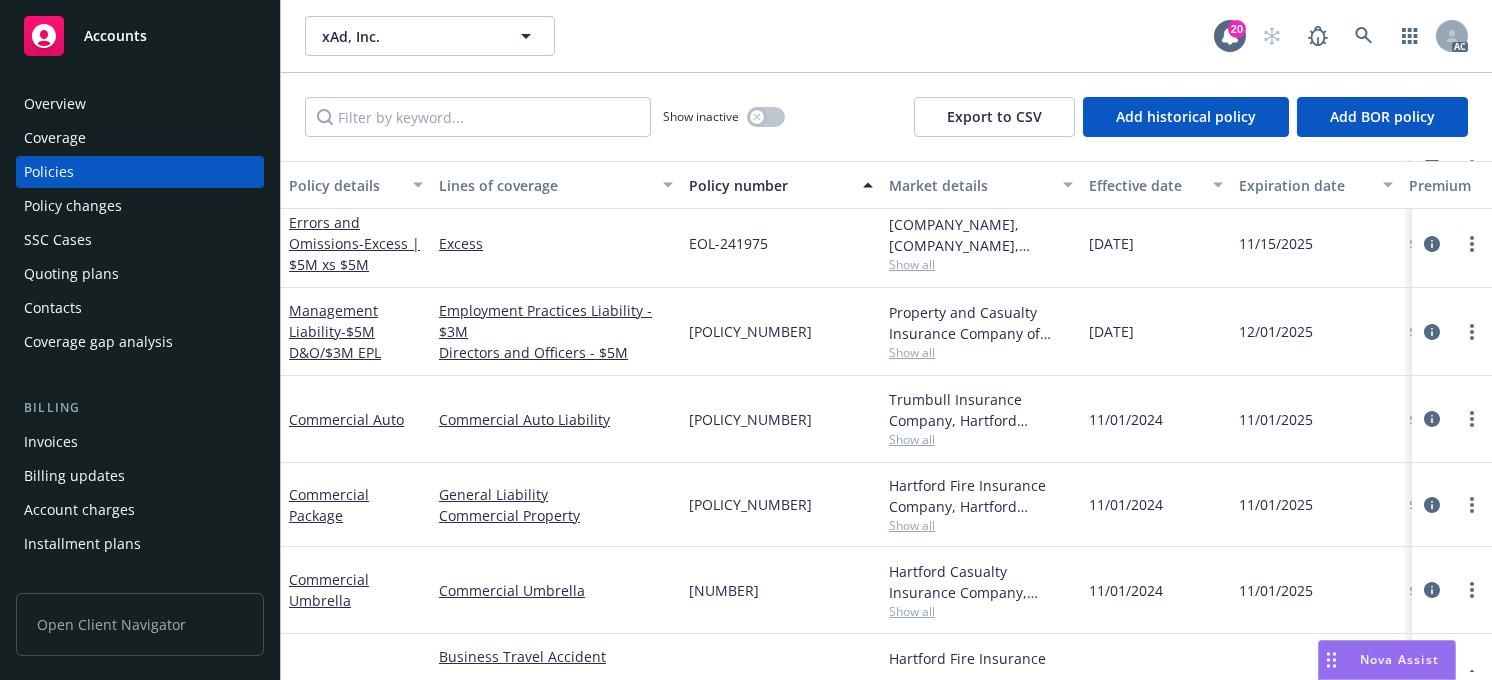 click on "Effective date" at bounding box center [1145, 185] 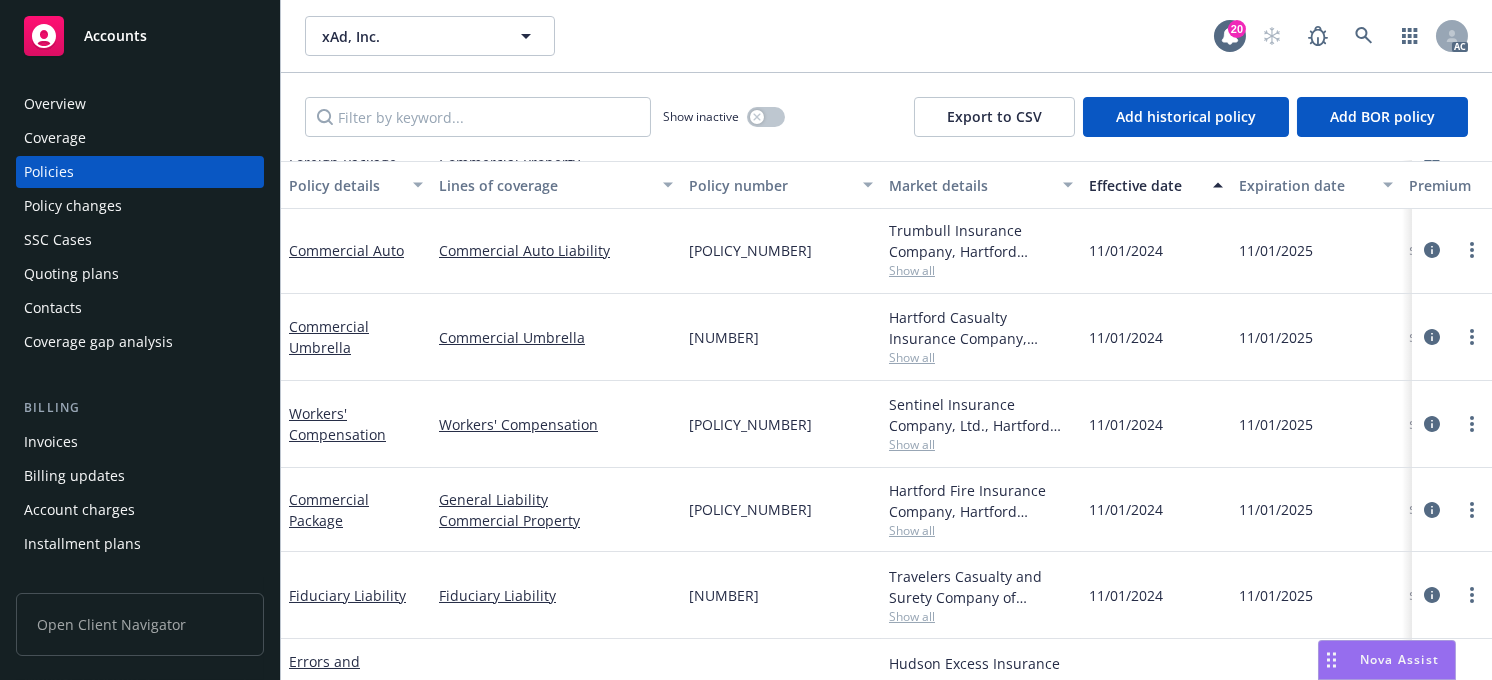 scroll, scrollTop: 0, scrollLeft: 0, axis: both 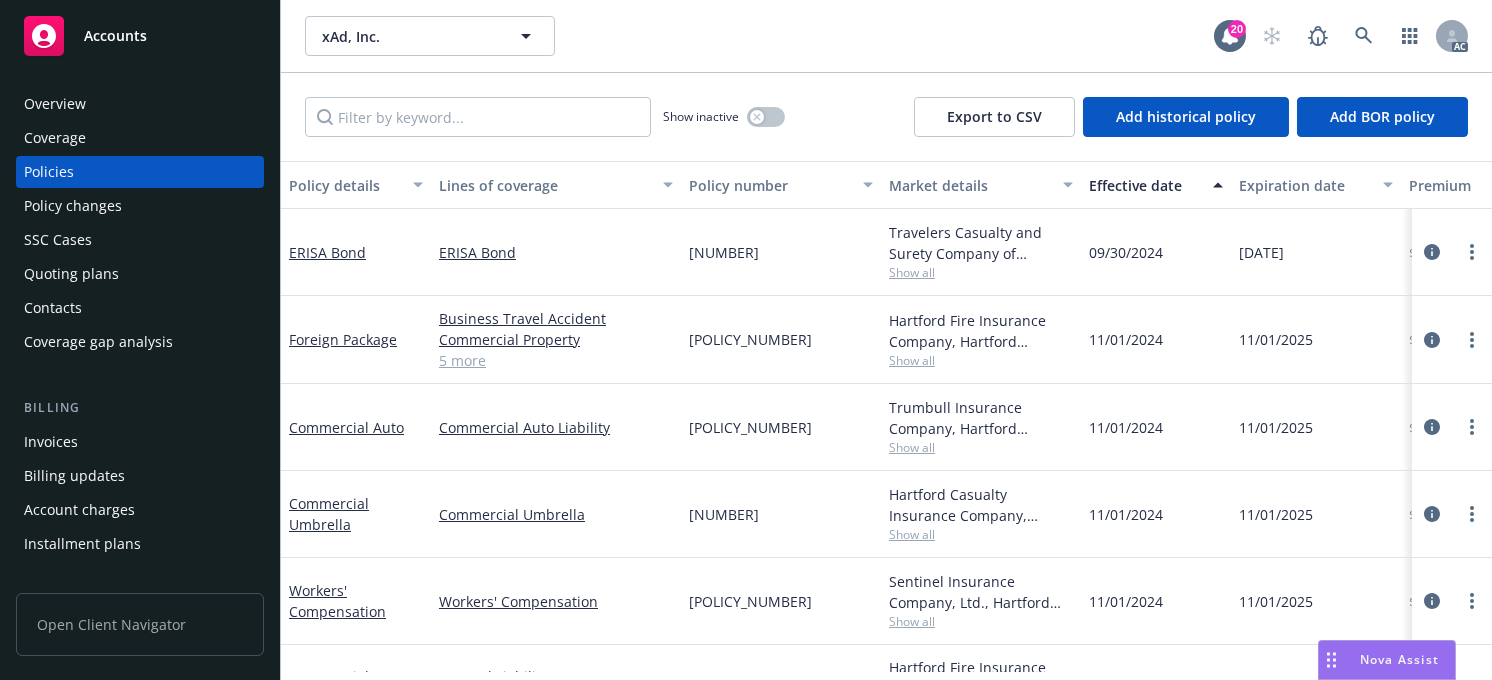 click on "Effective date" at bounding box center (1145, 185) 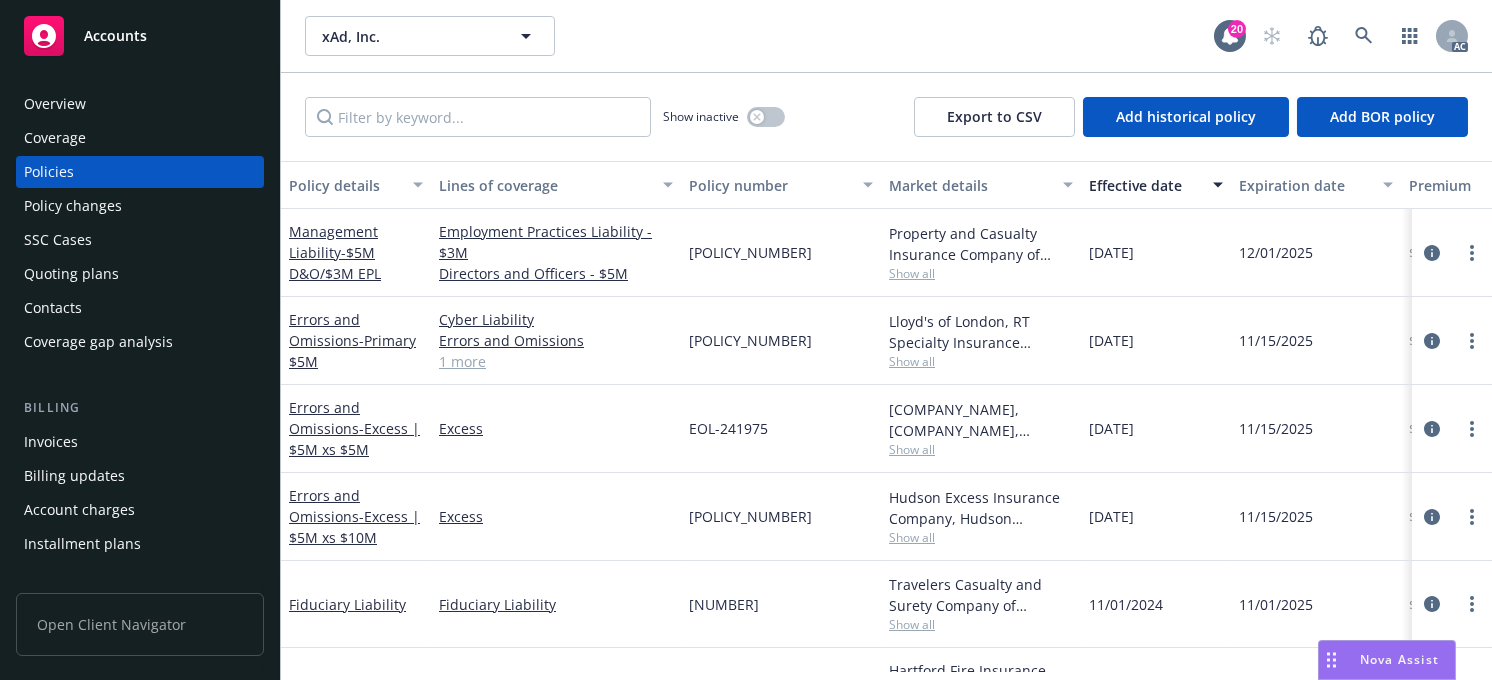 click on "Effective date" at bounding box center (1145, 185) 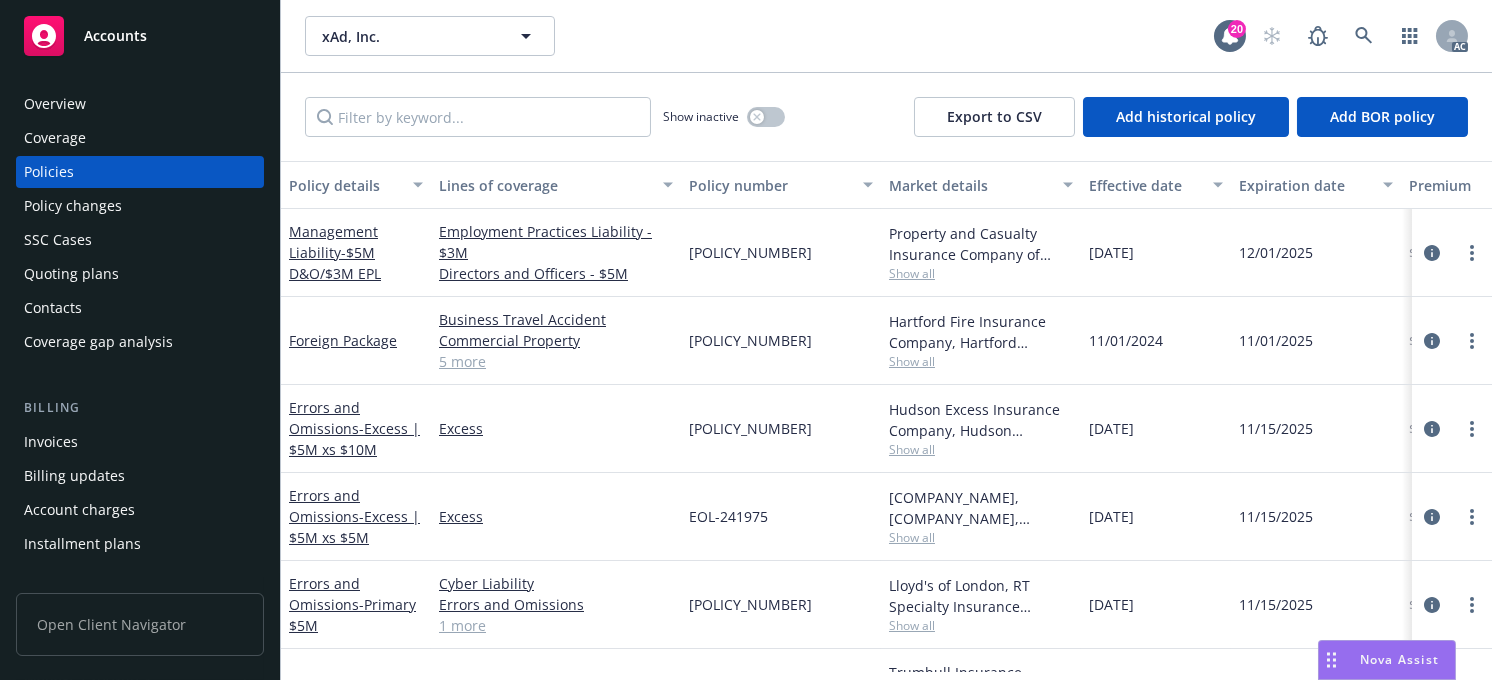 click on "Effective date" at bounding box center (1145, 185) 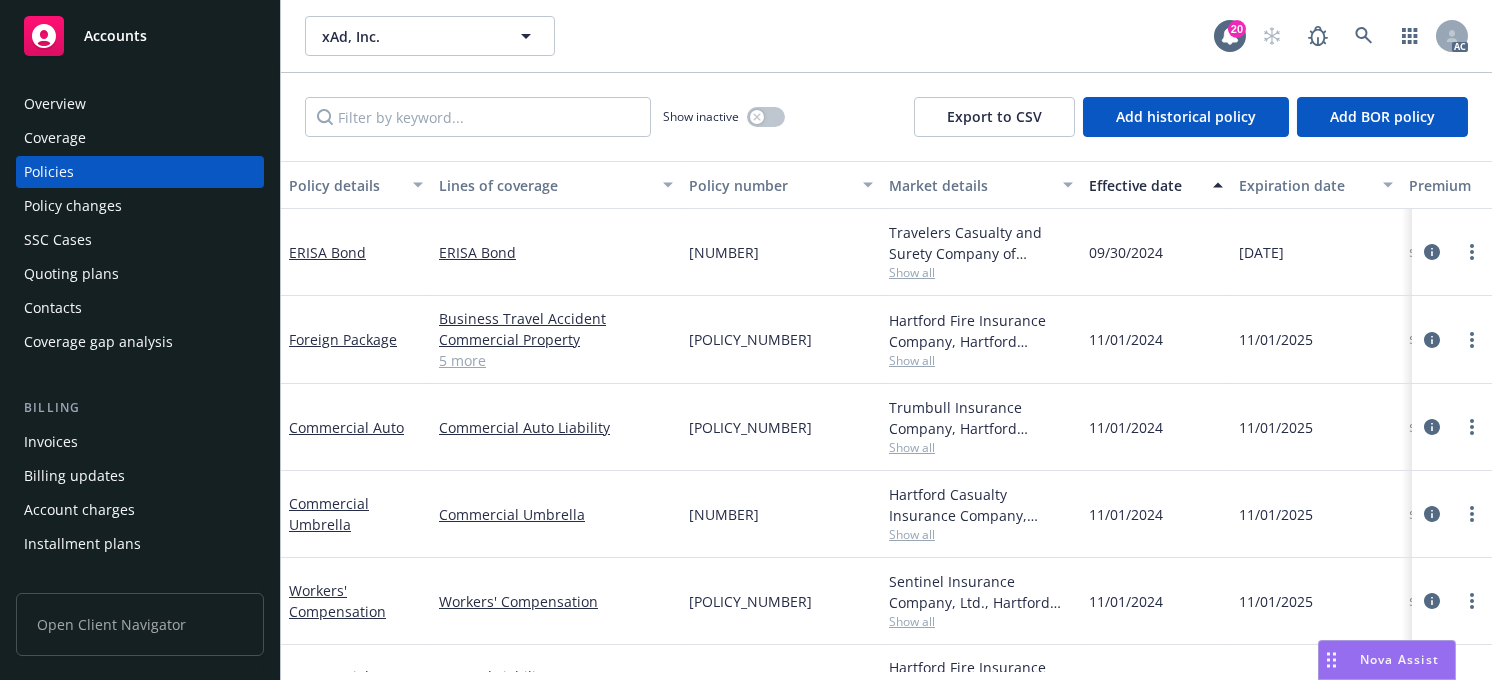 click on "Effective date" at bounding box center (1145, 185) 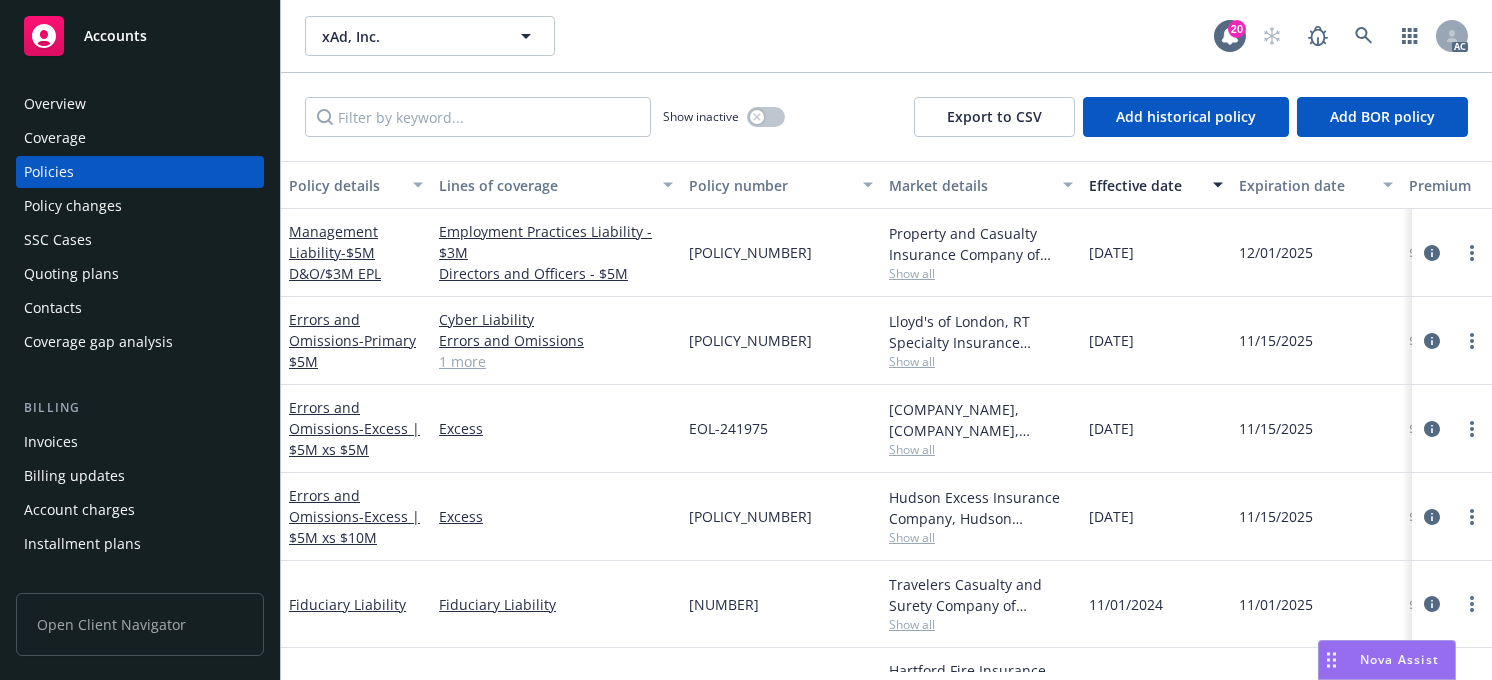 click on "Effective date" at bounding box center (1145, 185) 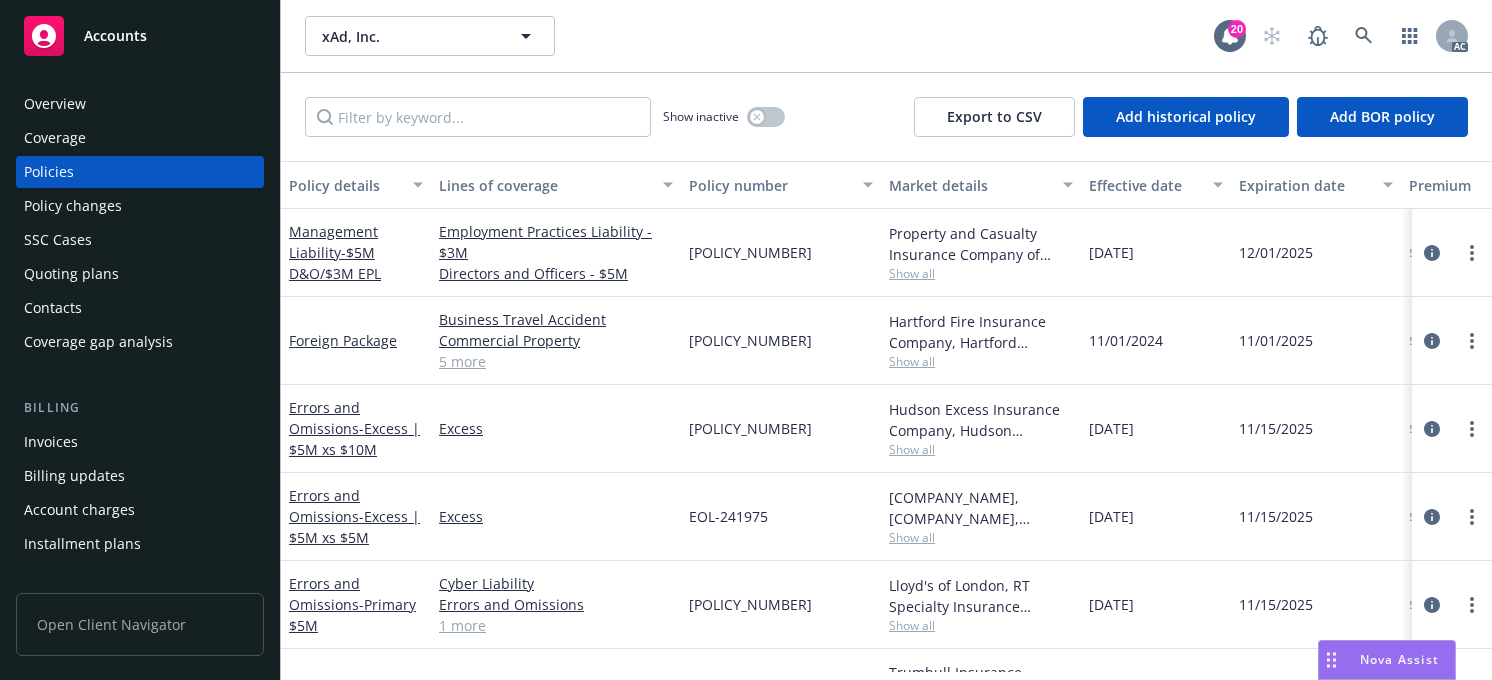 type 